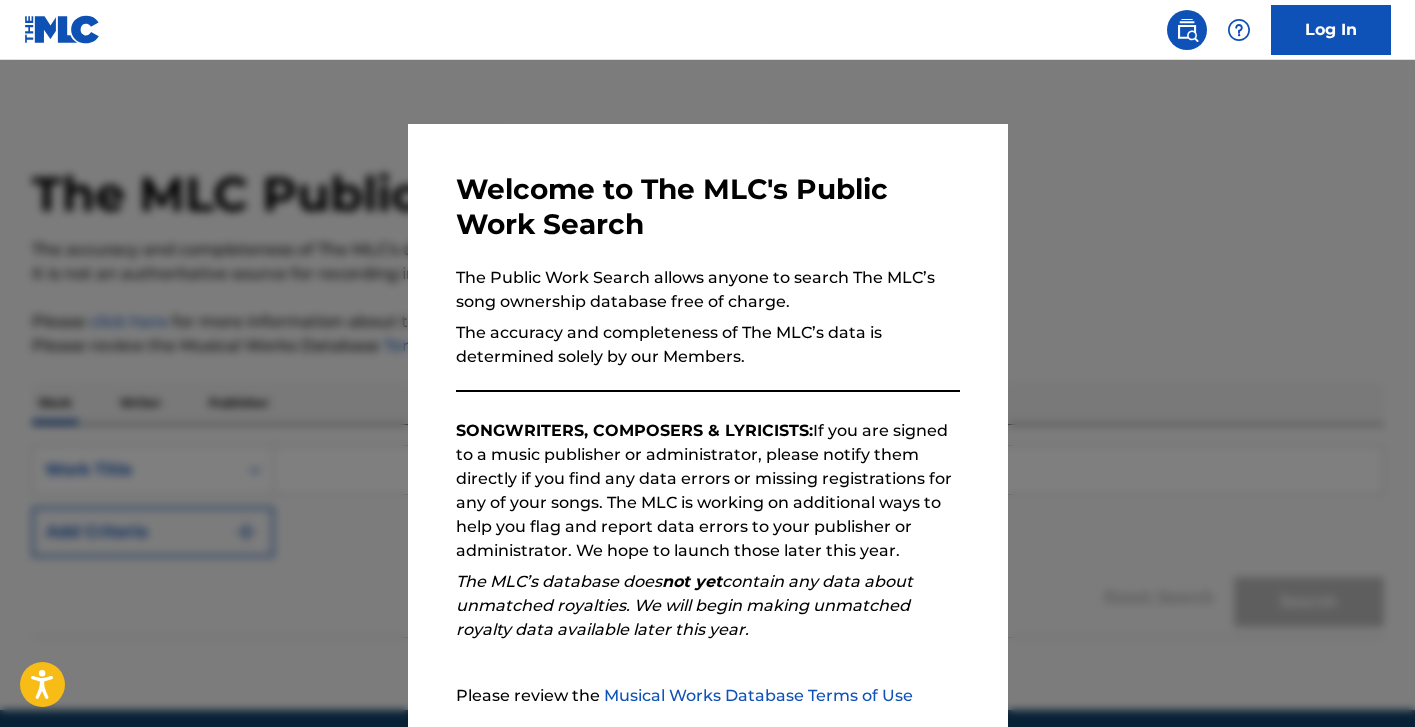 scroll, scrollTop: 79, scrollLeft: 0, axis: vertical 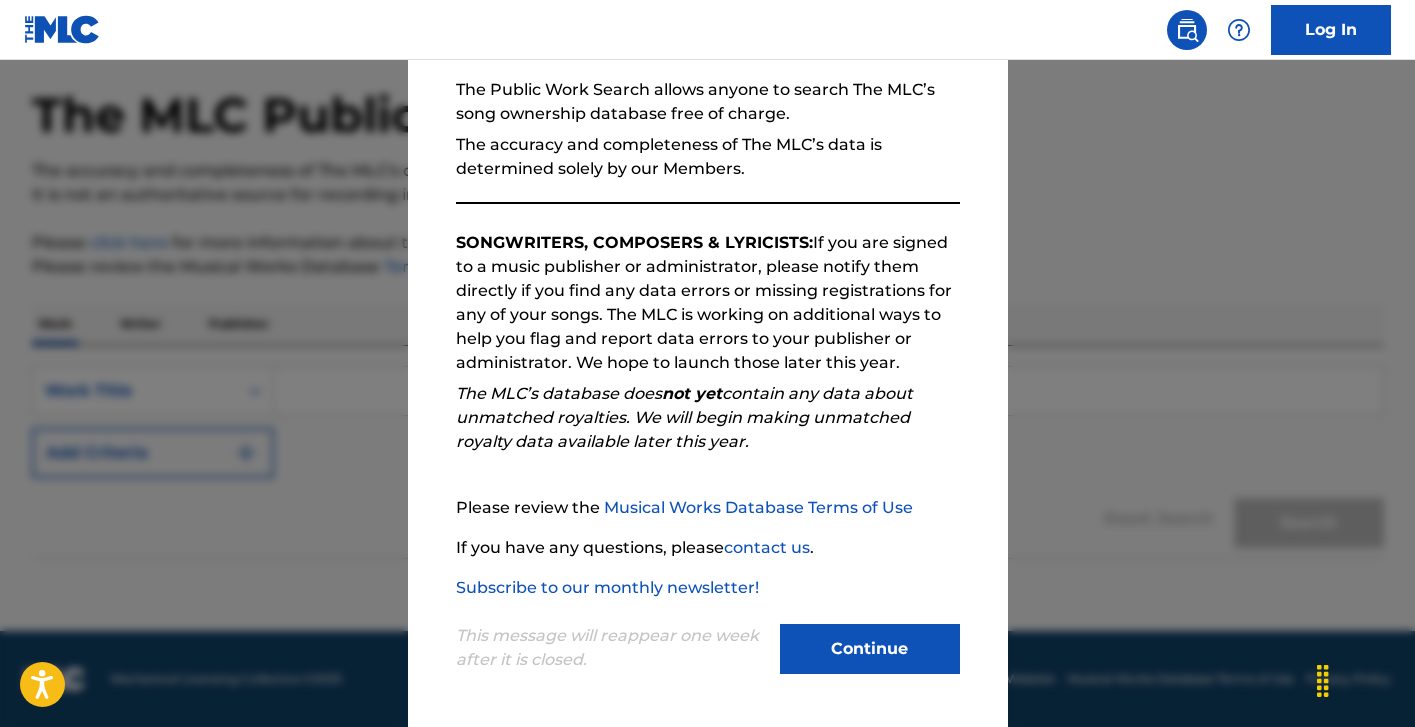 click on "Continue" at bounding box center [870, 649] 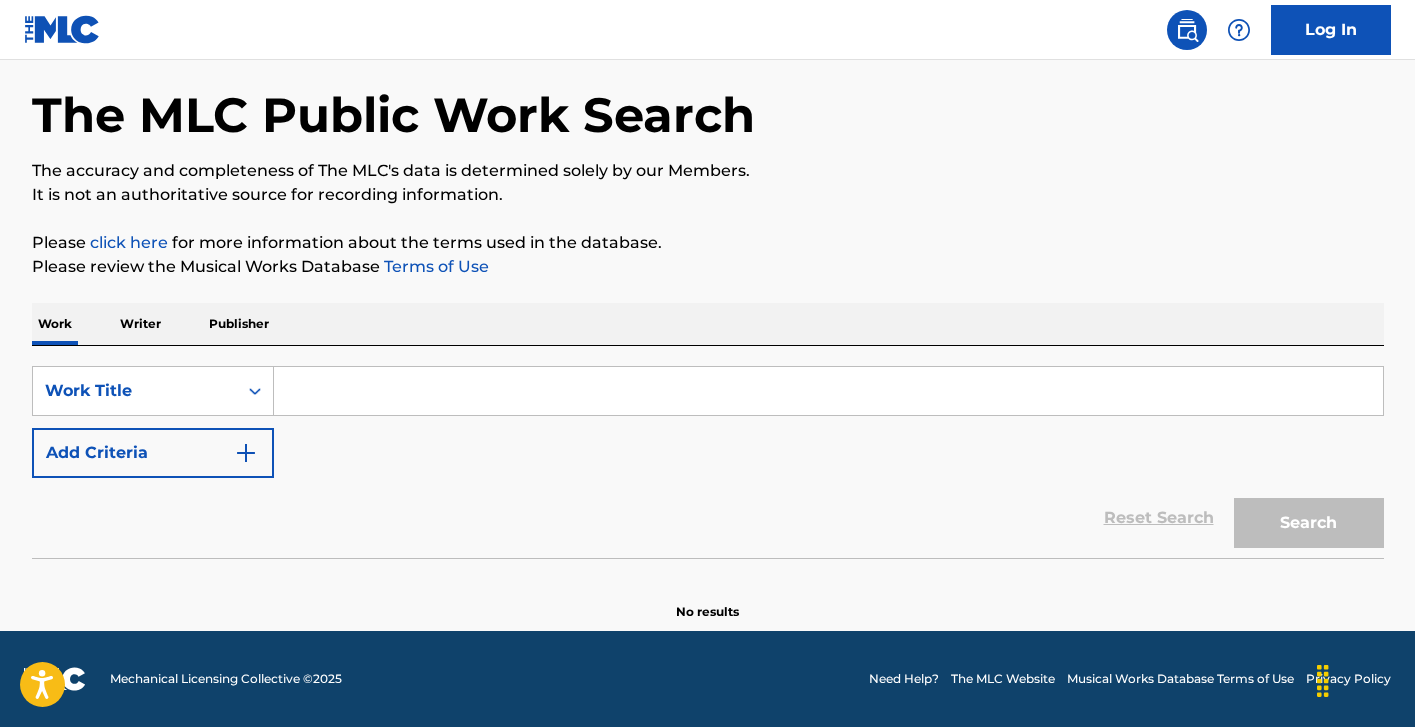 scroll, scrollTop: 79, scrollLeft: 0, axis: vertical 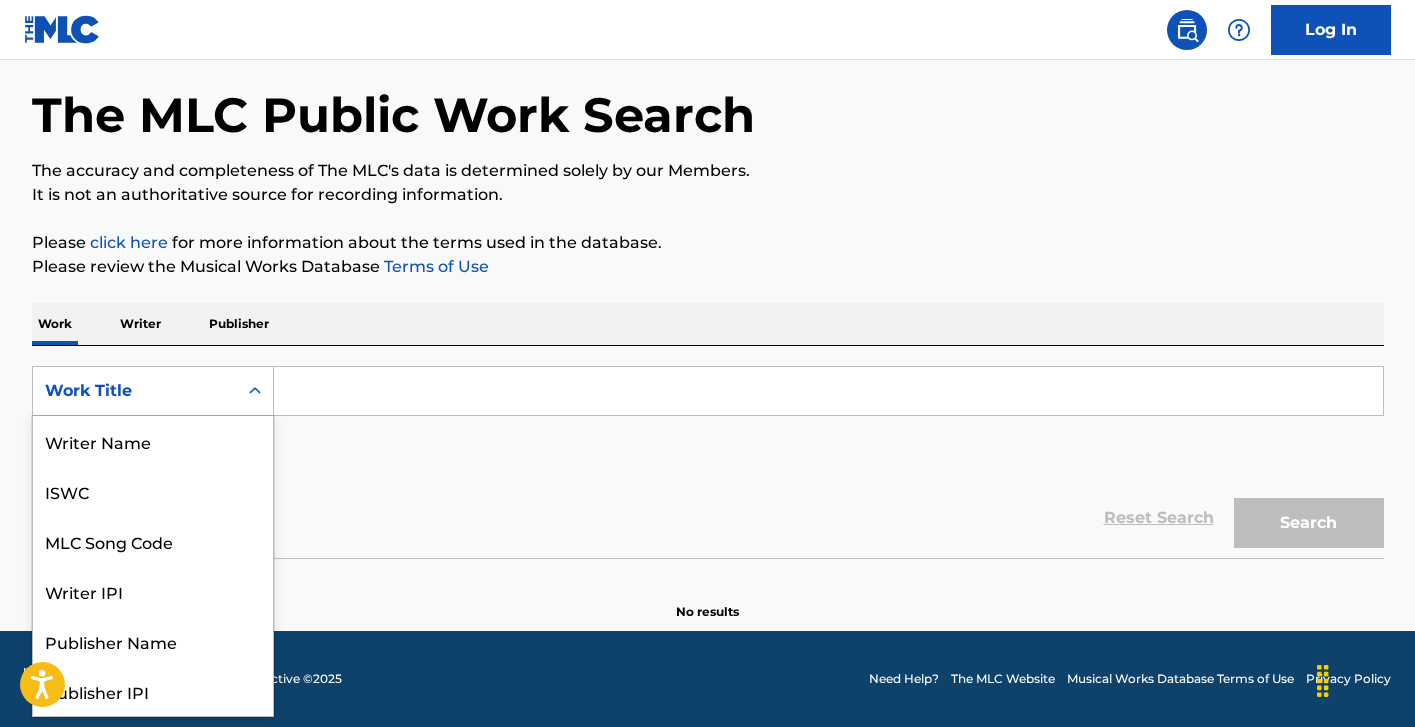 click on "Work Title" at bounding box center [135, 391] 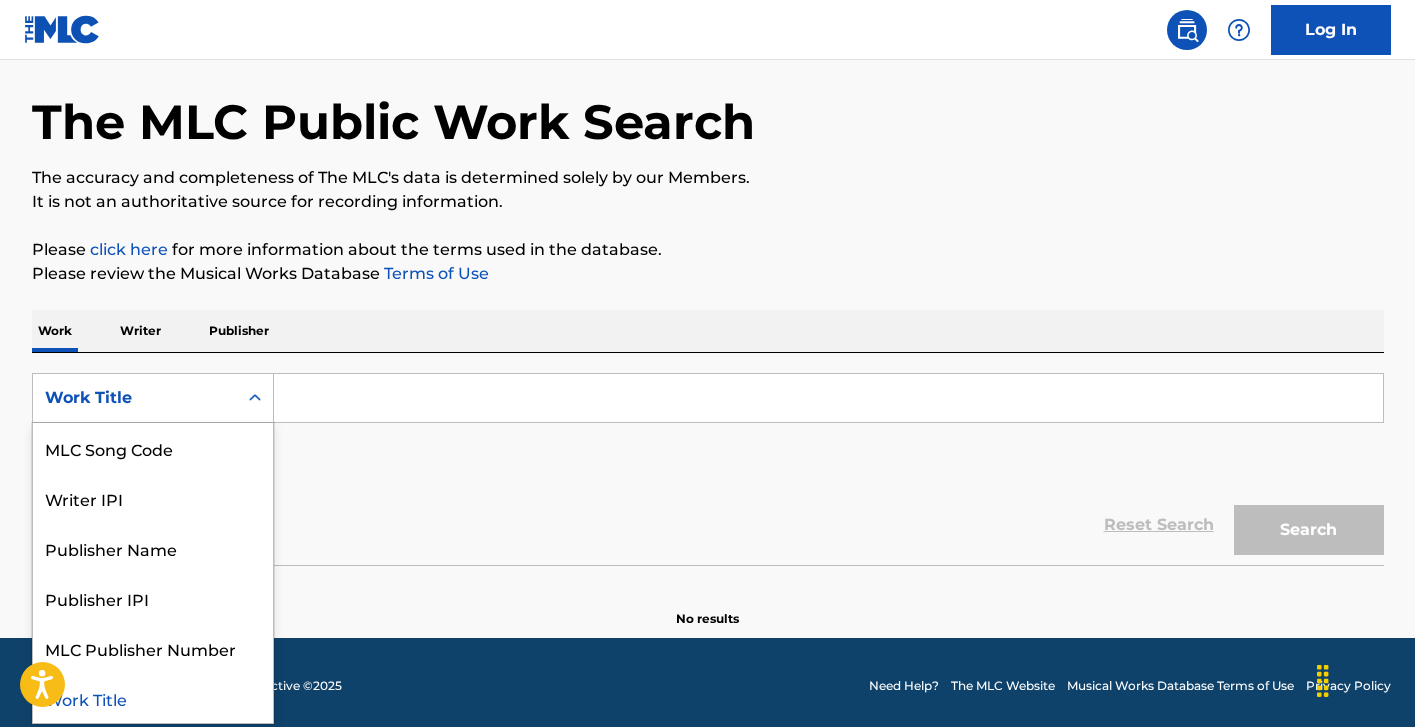scroll, scrollTop: 66, scrollLeft: 0, axis: vertical 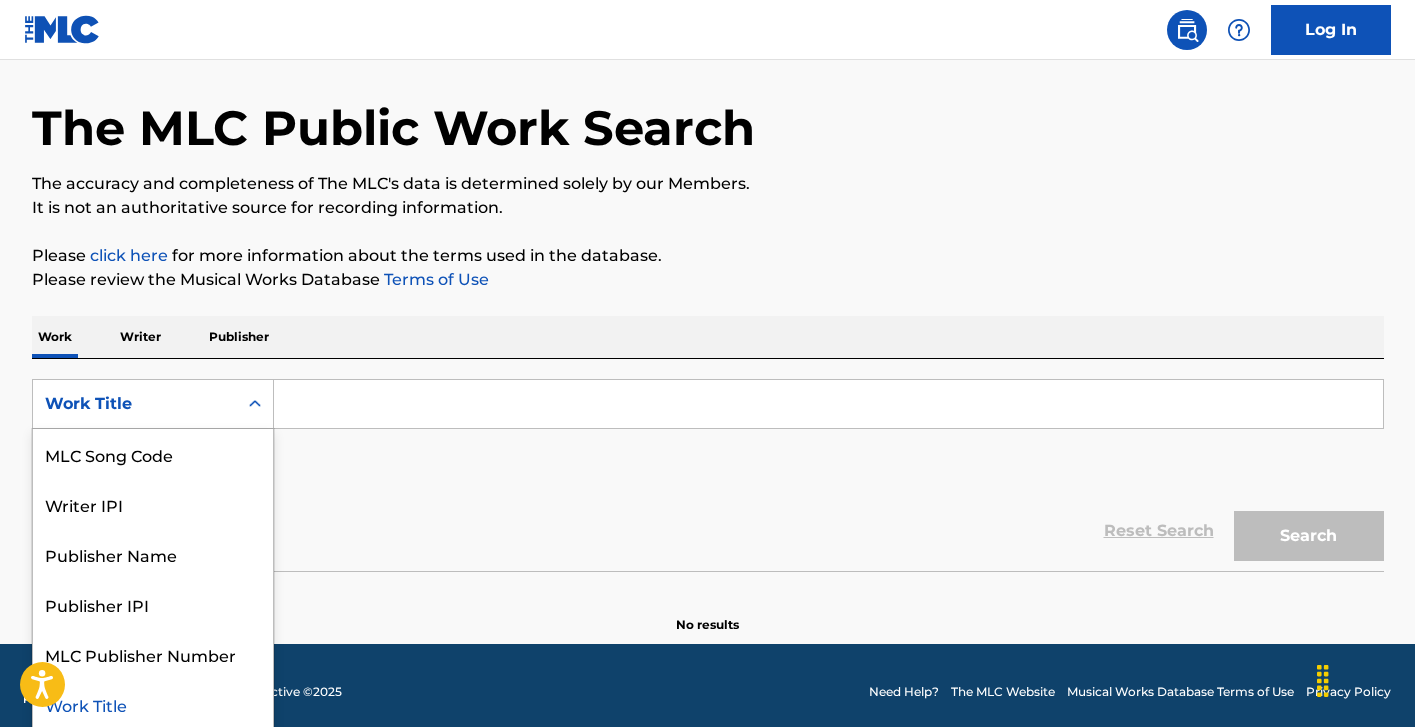 click on "Work Title" at bounding box center [153, 704] 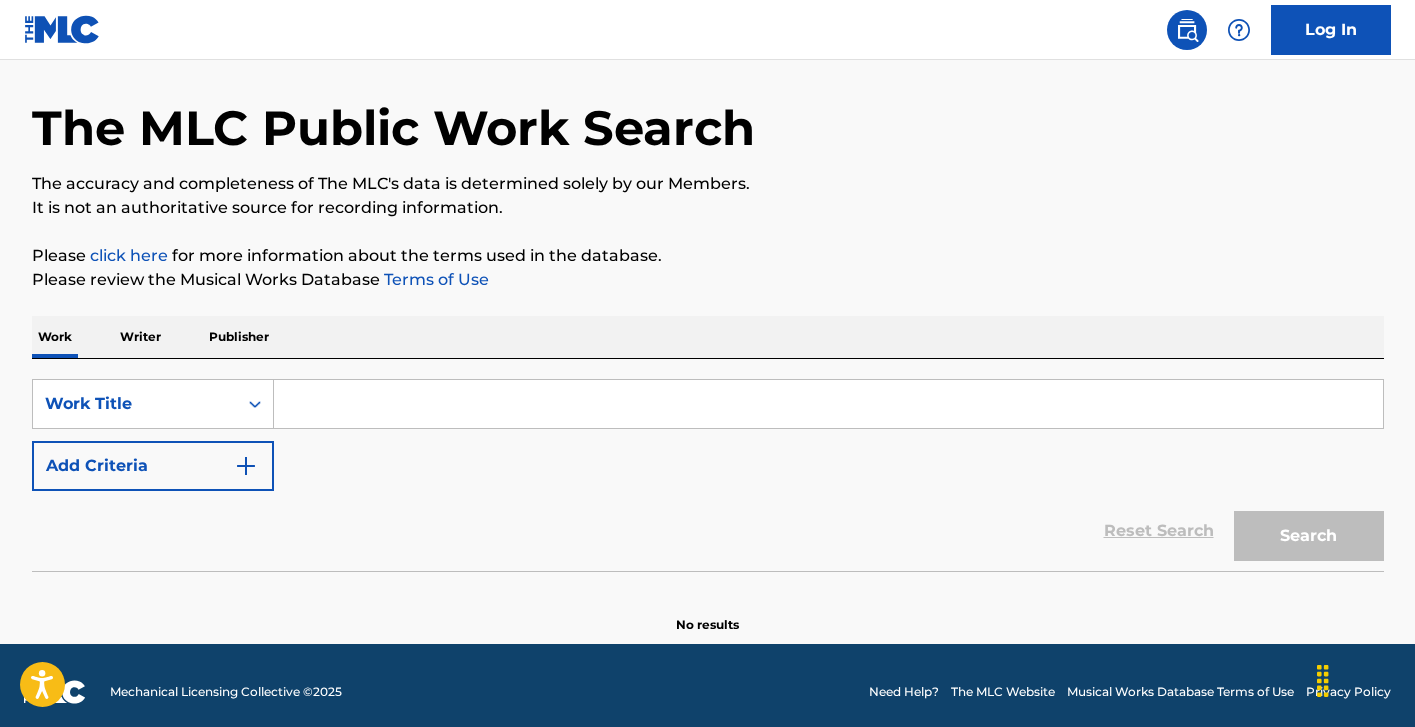 click at bounding box center (828, 404) 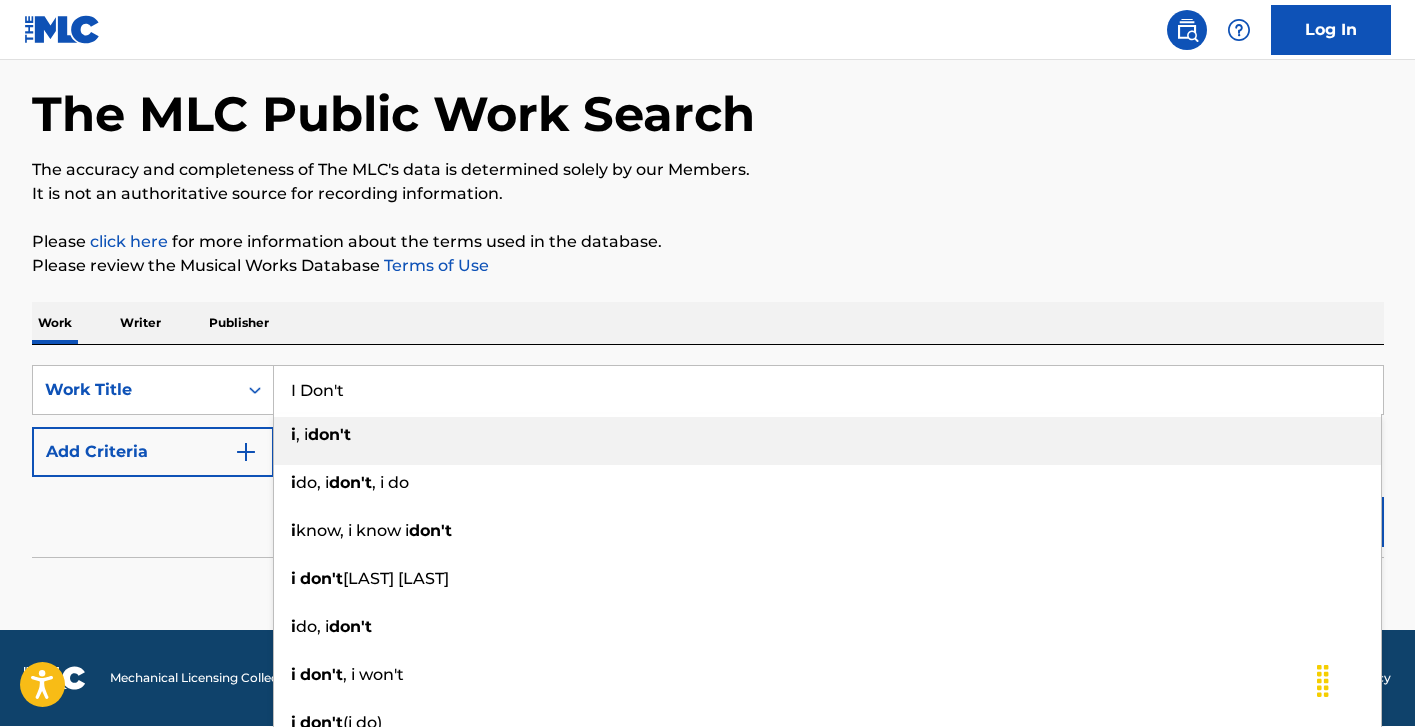 scroll, scrollTop: 80, scrollLeft: 0, axis: vertical 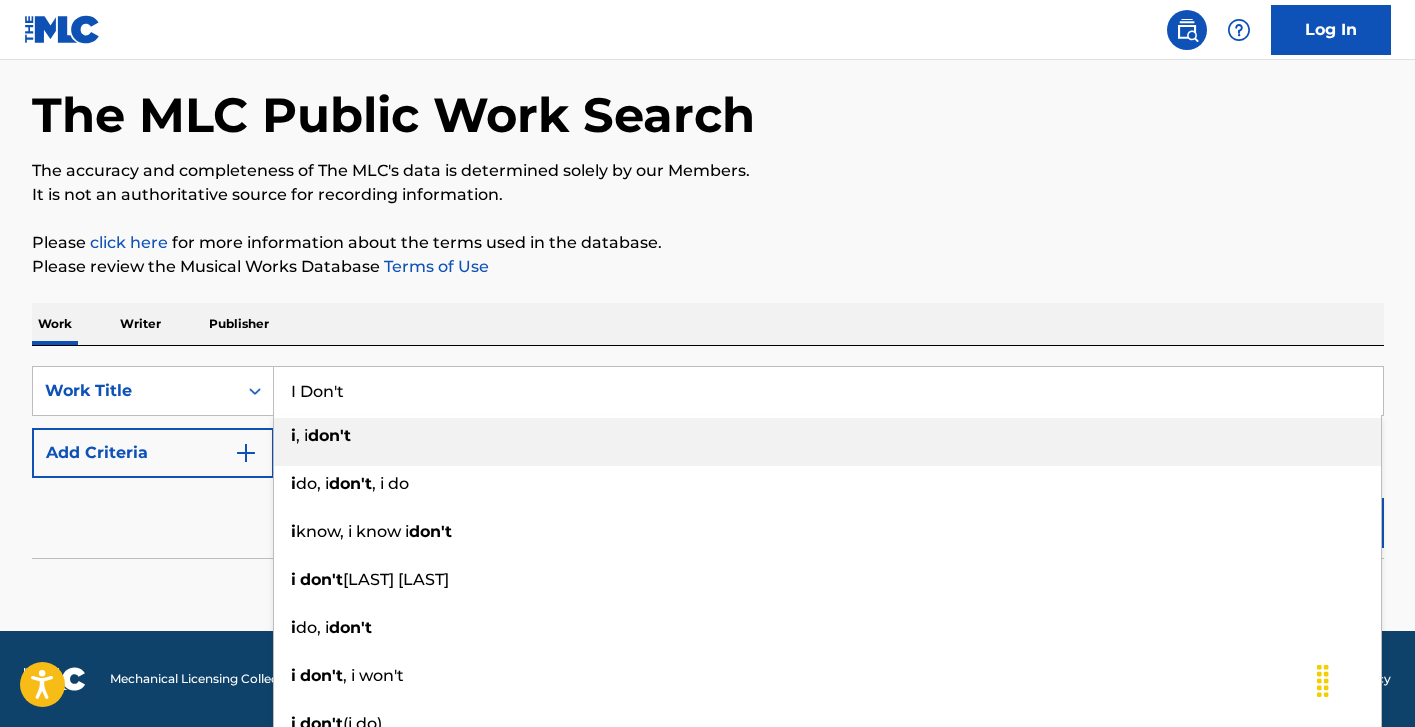 click on "Add Criteria" at bounding box center [153, 453] 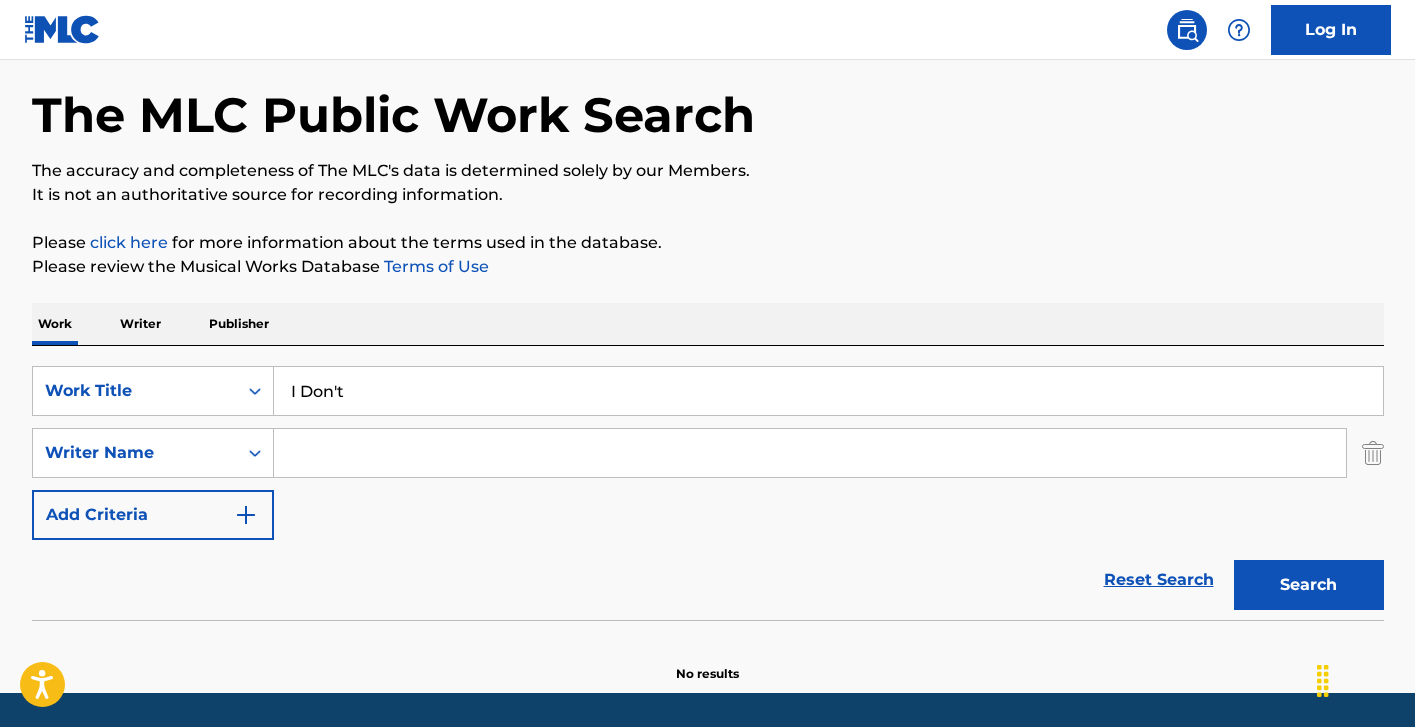 click at bounding box center [810, 453] 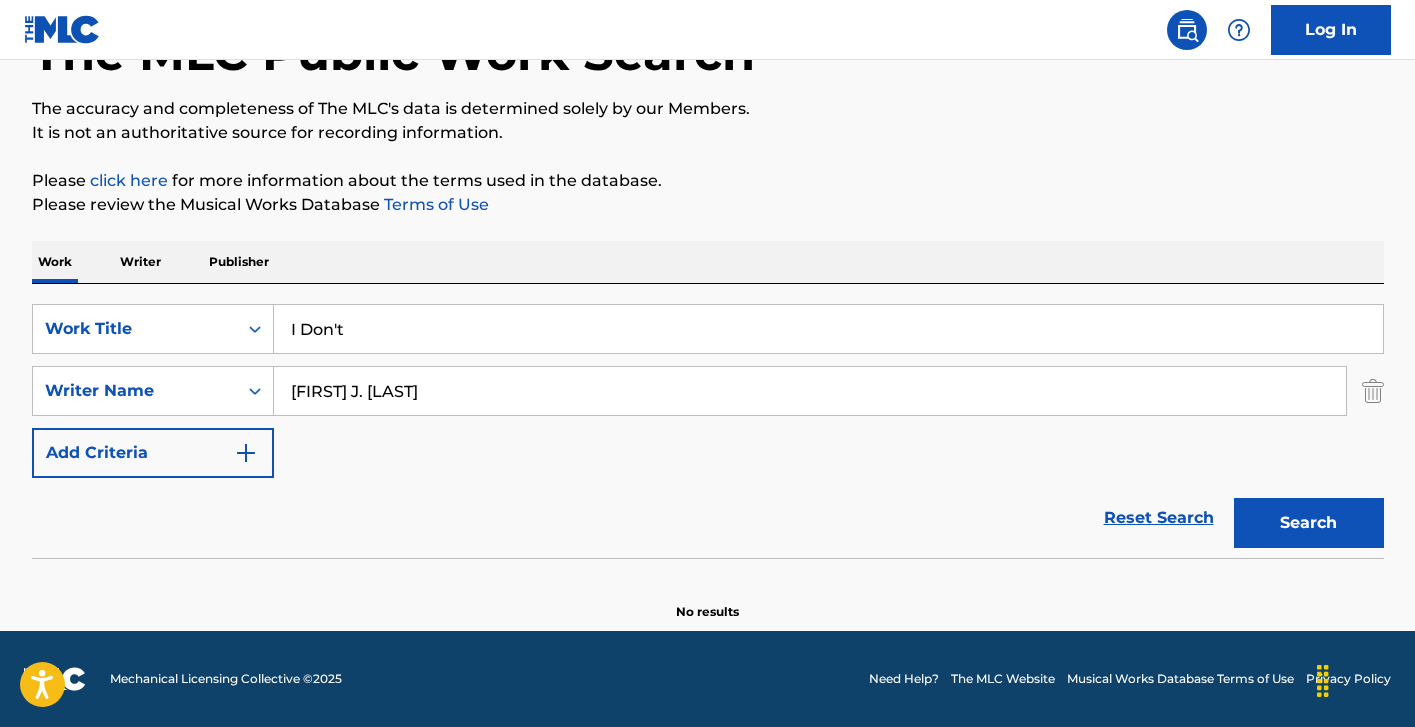 scroll, scrollTop: 141, scrollLeft: 0, axis: vertical 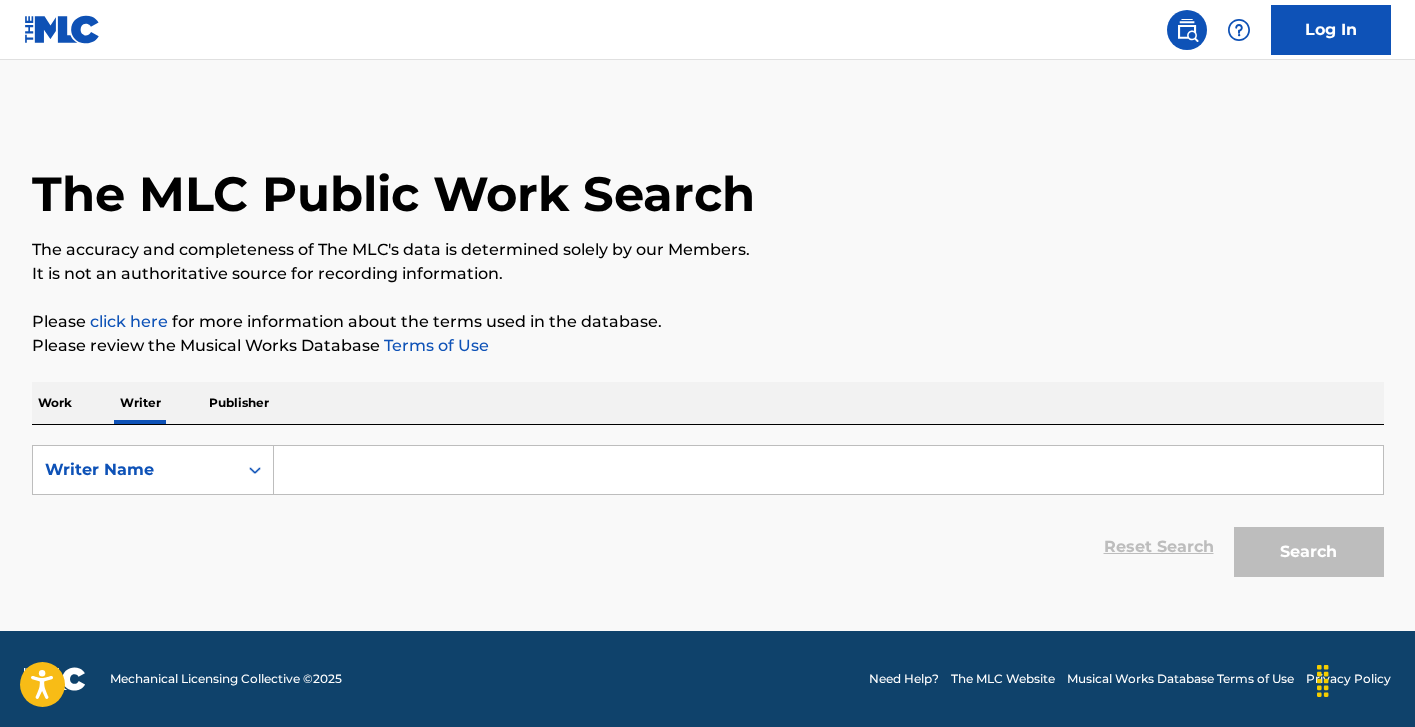 click at bounding box center (828, 470) 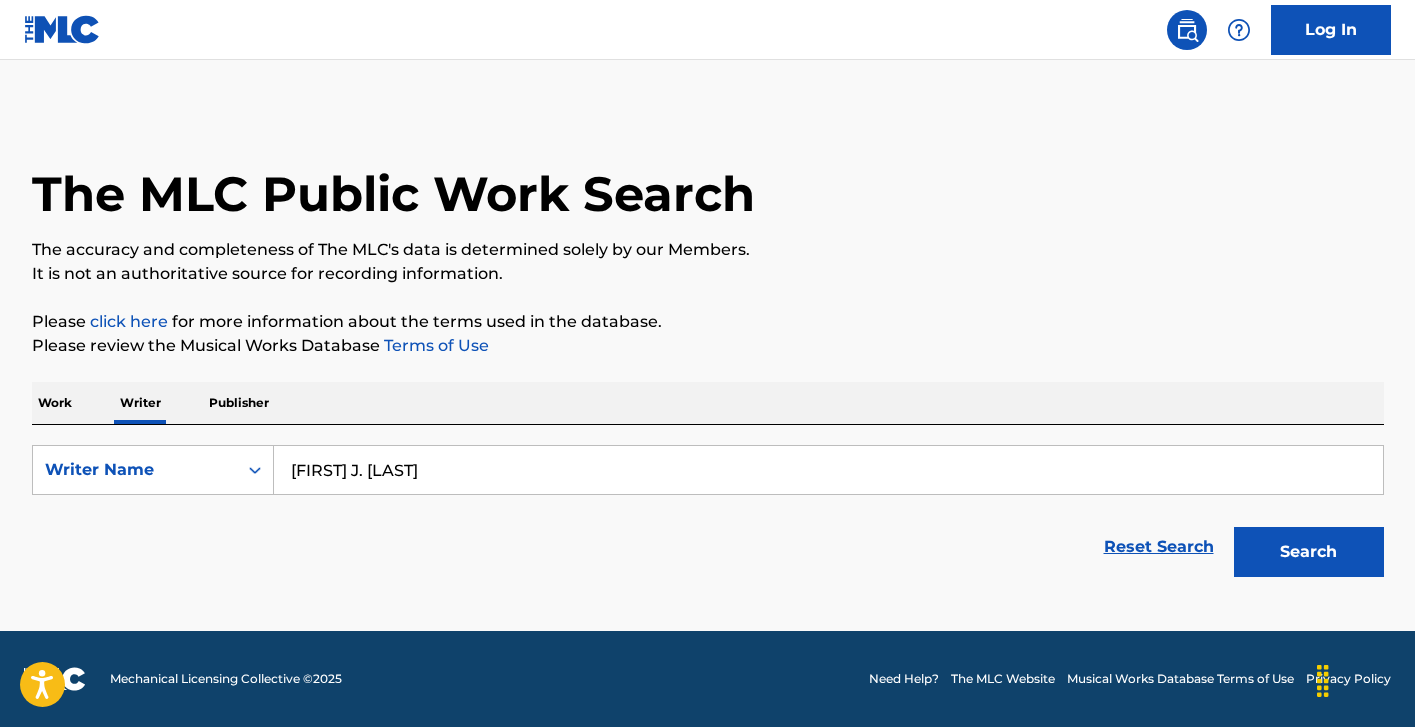 type on "[FIRST] J. [LAST]" 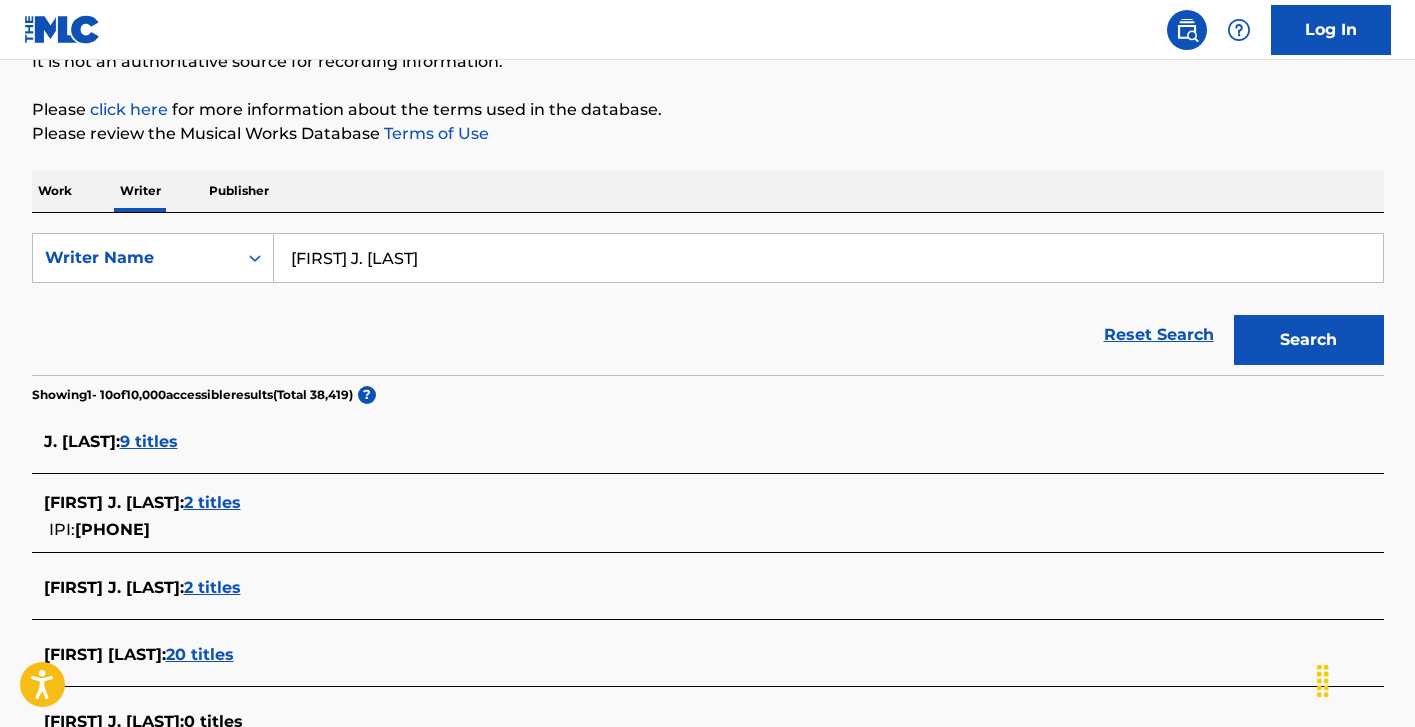 scroll, scrollTop: 217, scrollLeft: 0, axis: vertical 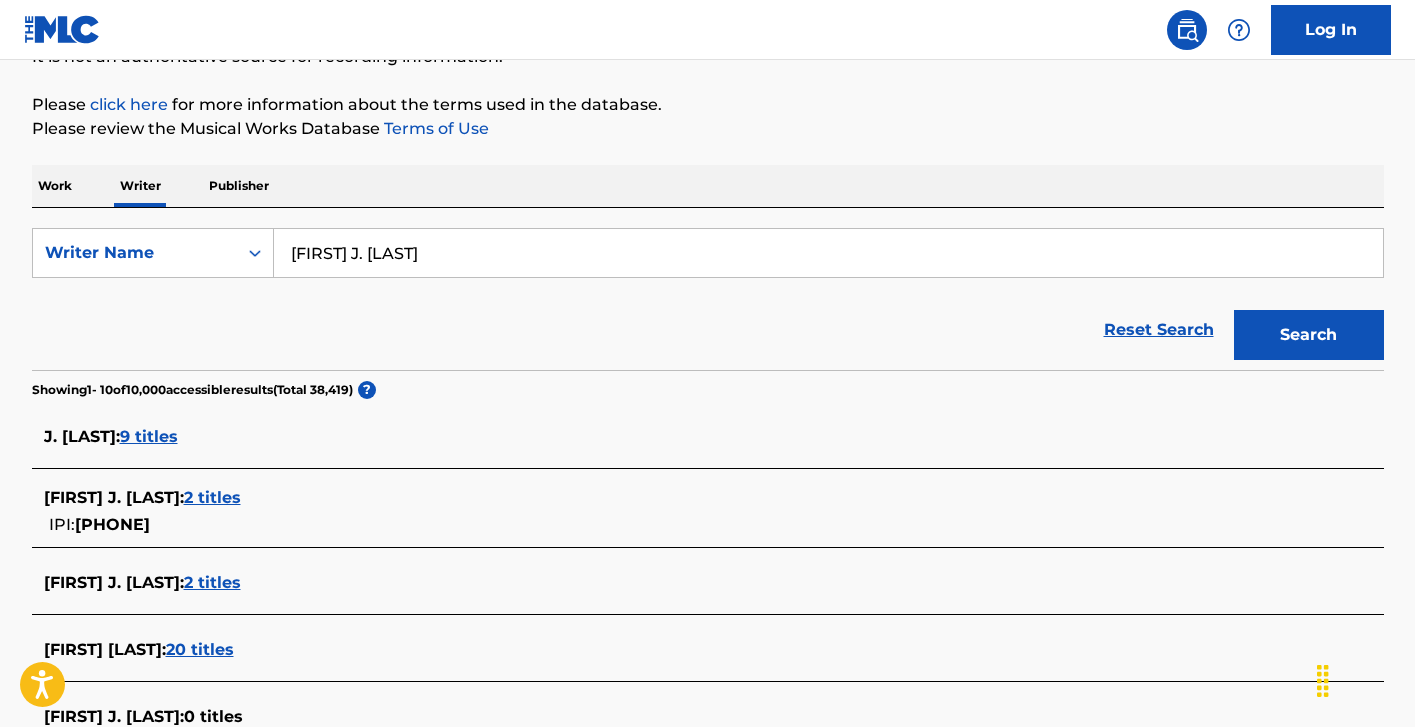 click on "9 titles" at bounding box center (149, 436) 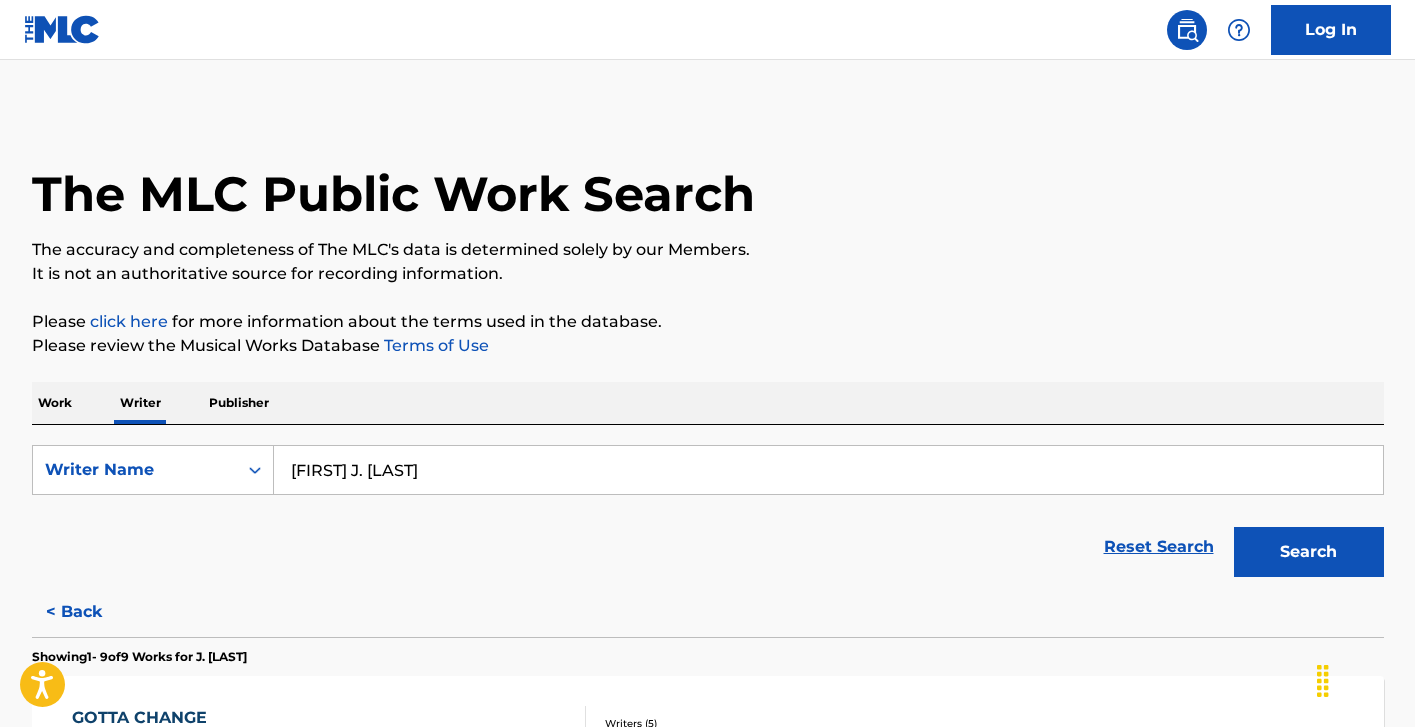 scroll, scrollTop: 0, scrollLeft: 0, axis: both 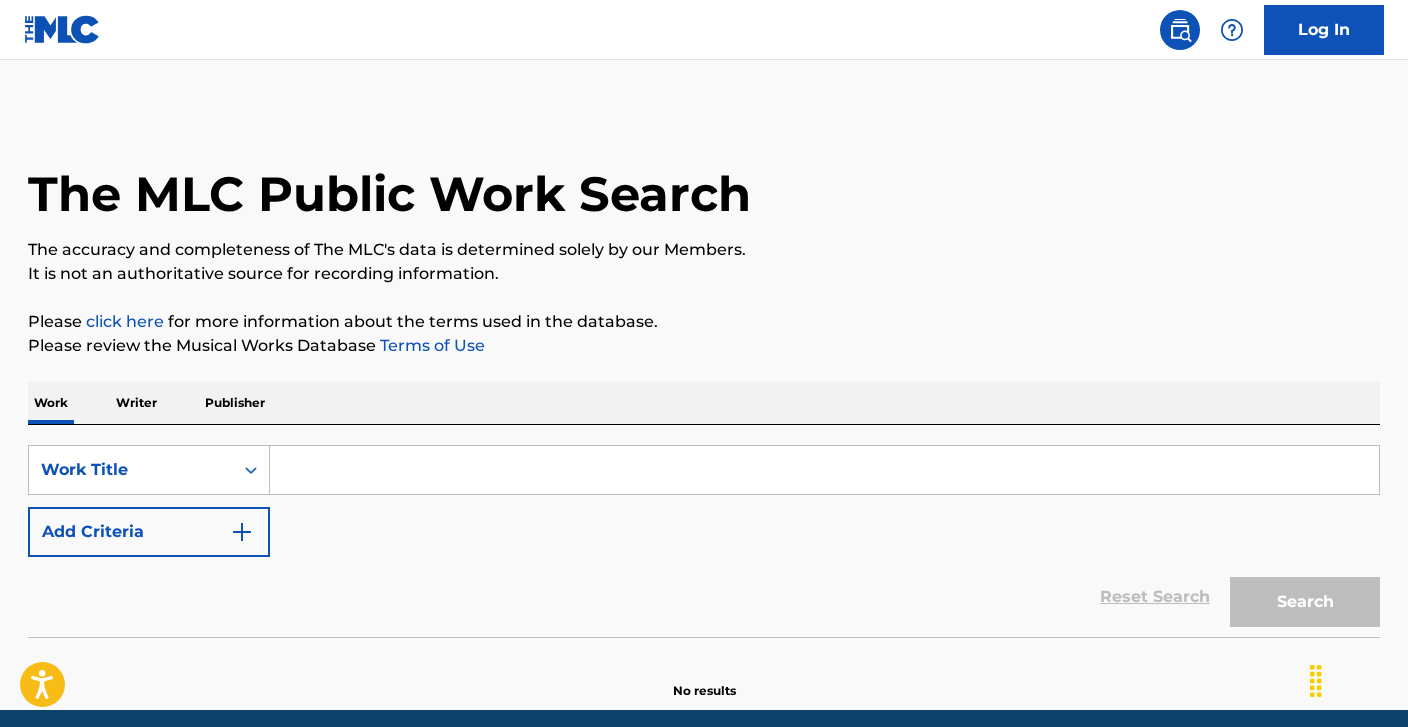 click on "Writer" at bounding box center (136, 403) 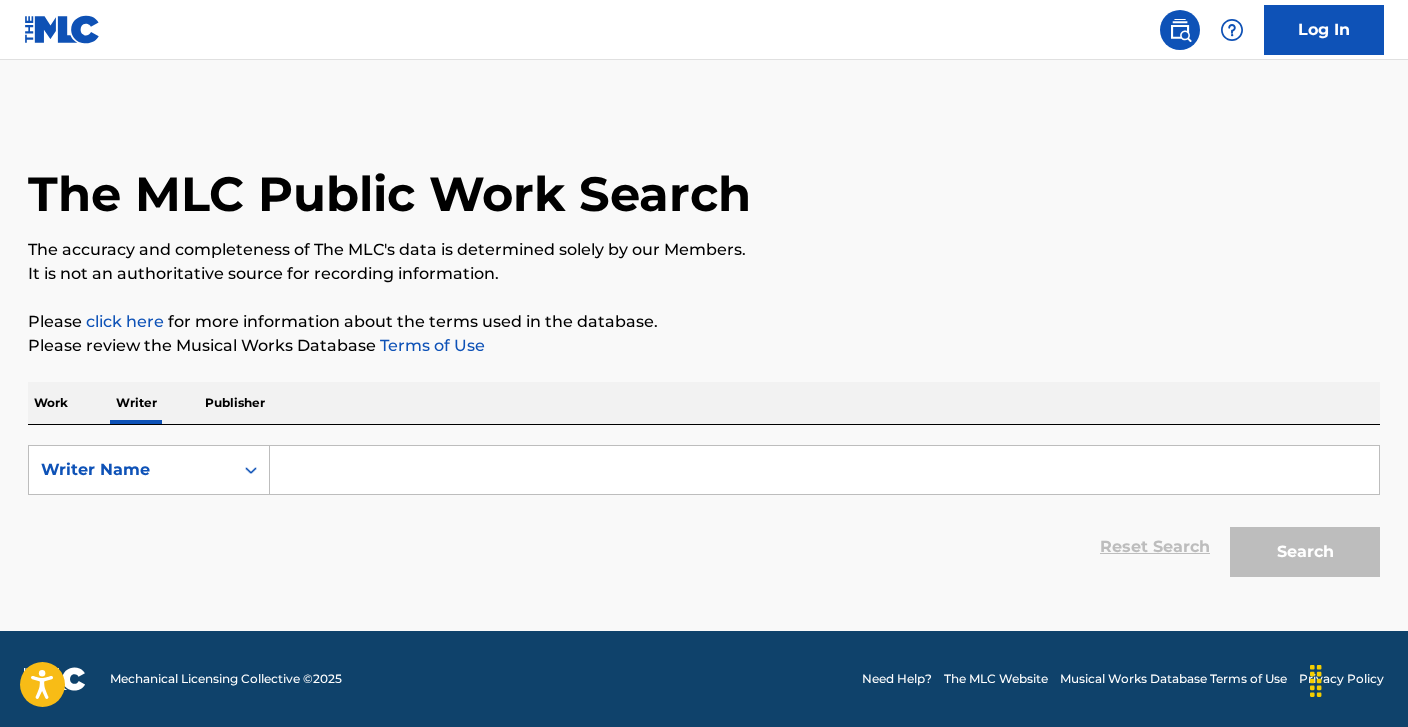 click at bounding box center (824, 470) 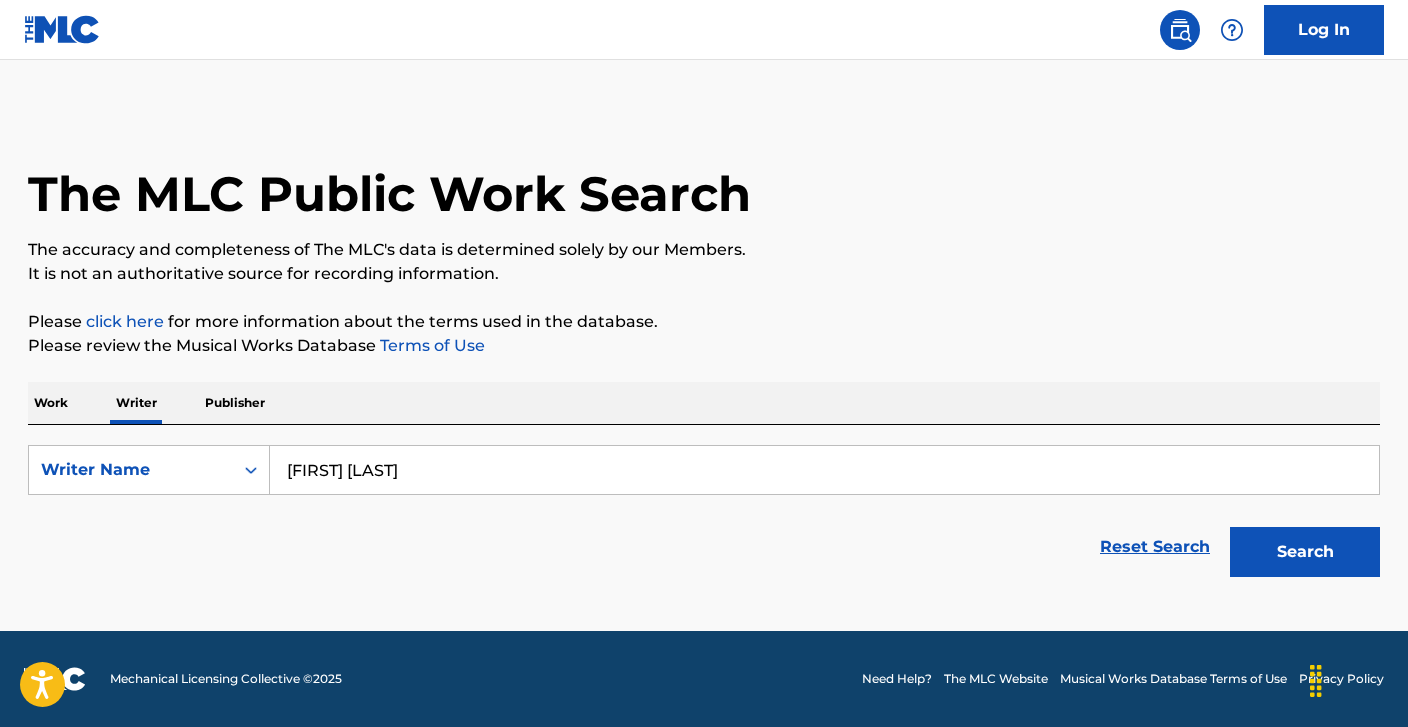 scroll, scrollTop: 0, scrollLeft: 0, axis: both 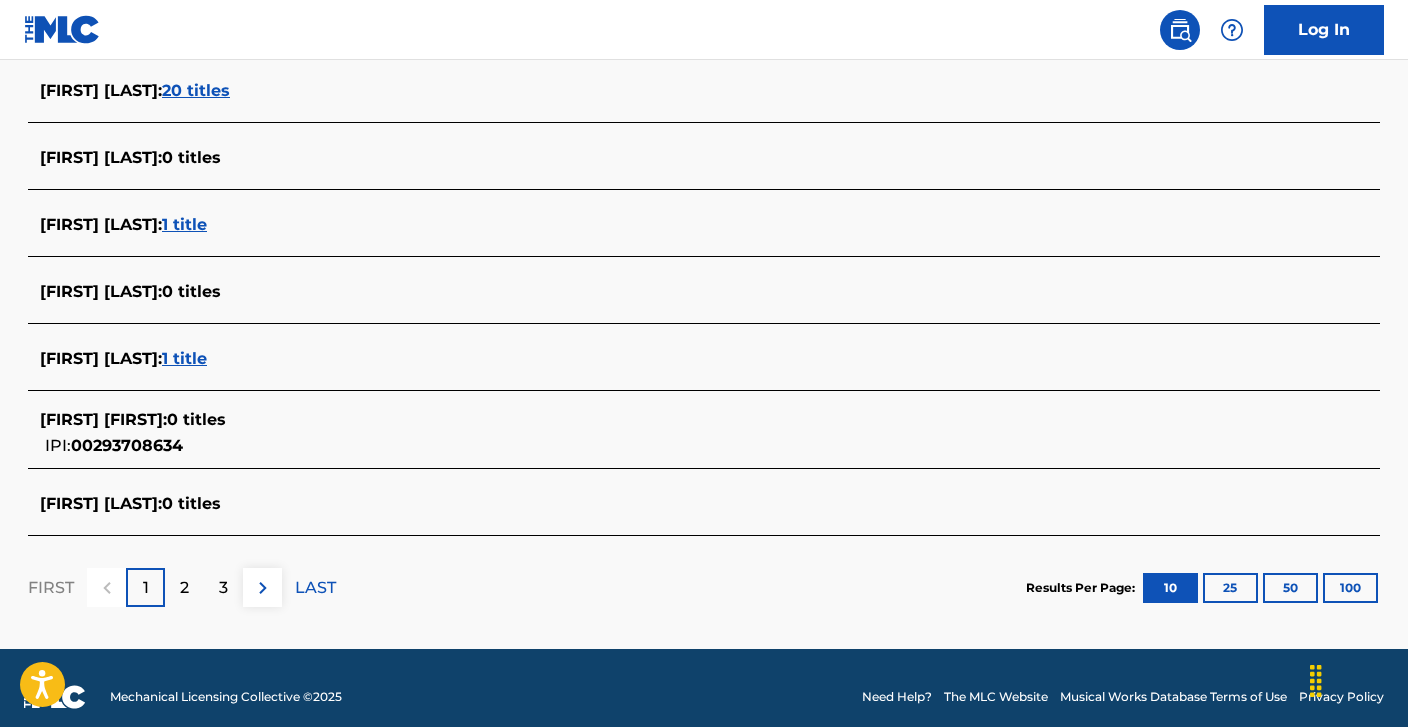 click on "2" at bounding box center (184, 588) 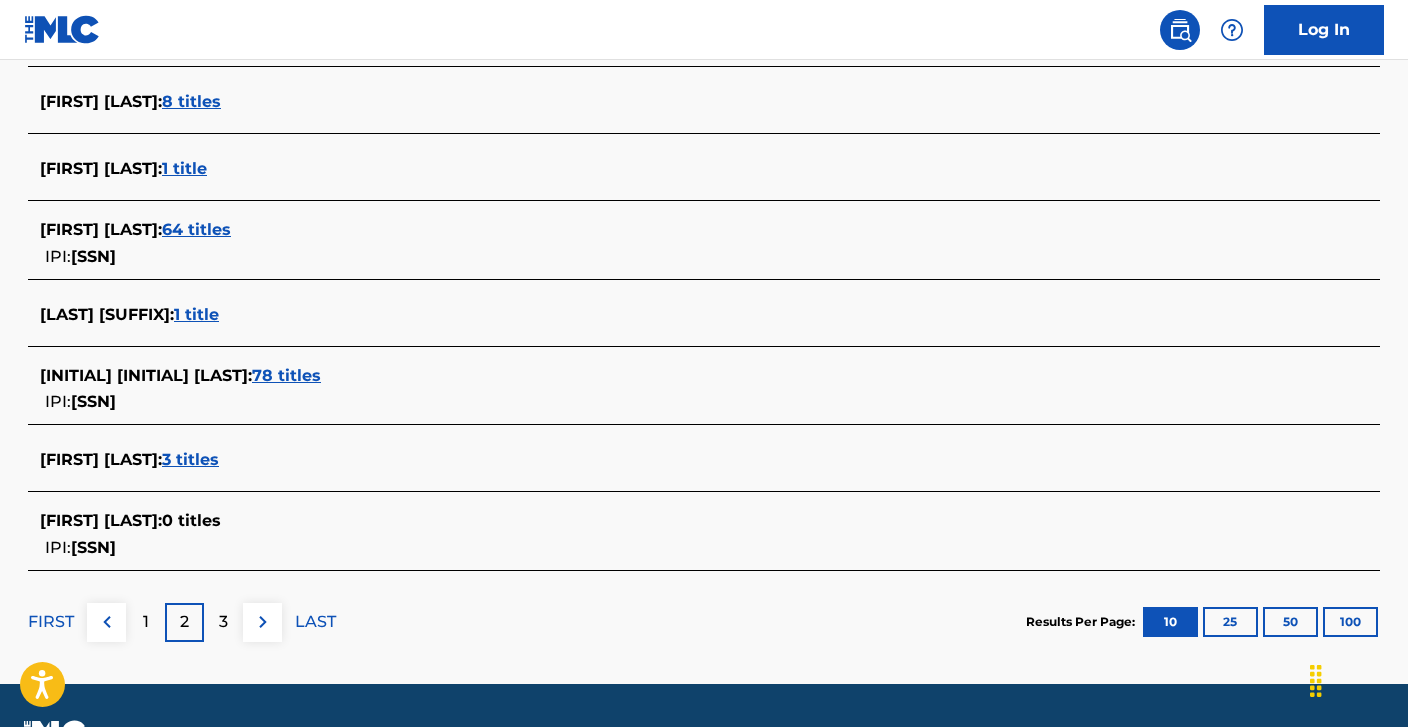 scroll, scrollTop: 758, scrollLeft: 0, axis: vertical 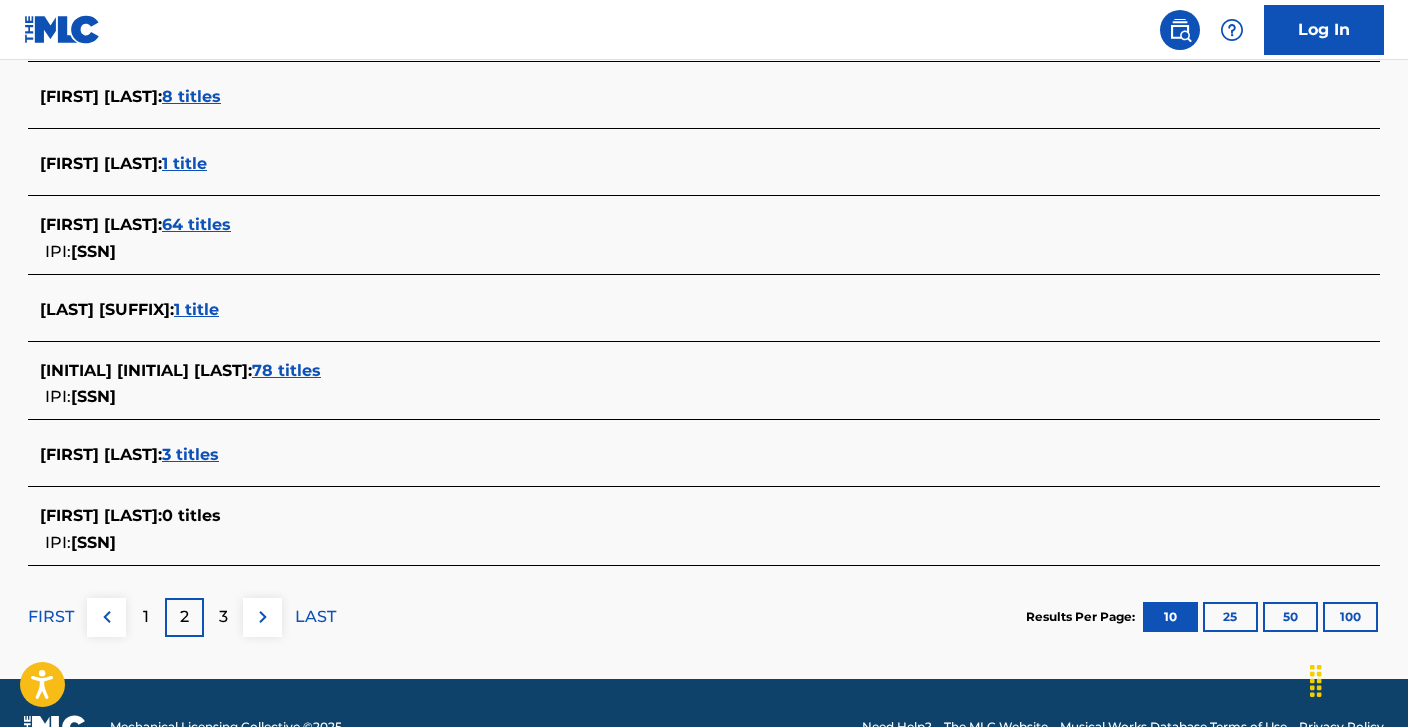 click on "3" at bounding box center [223, 617] 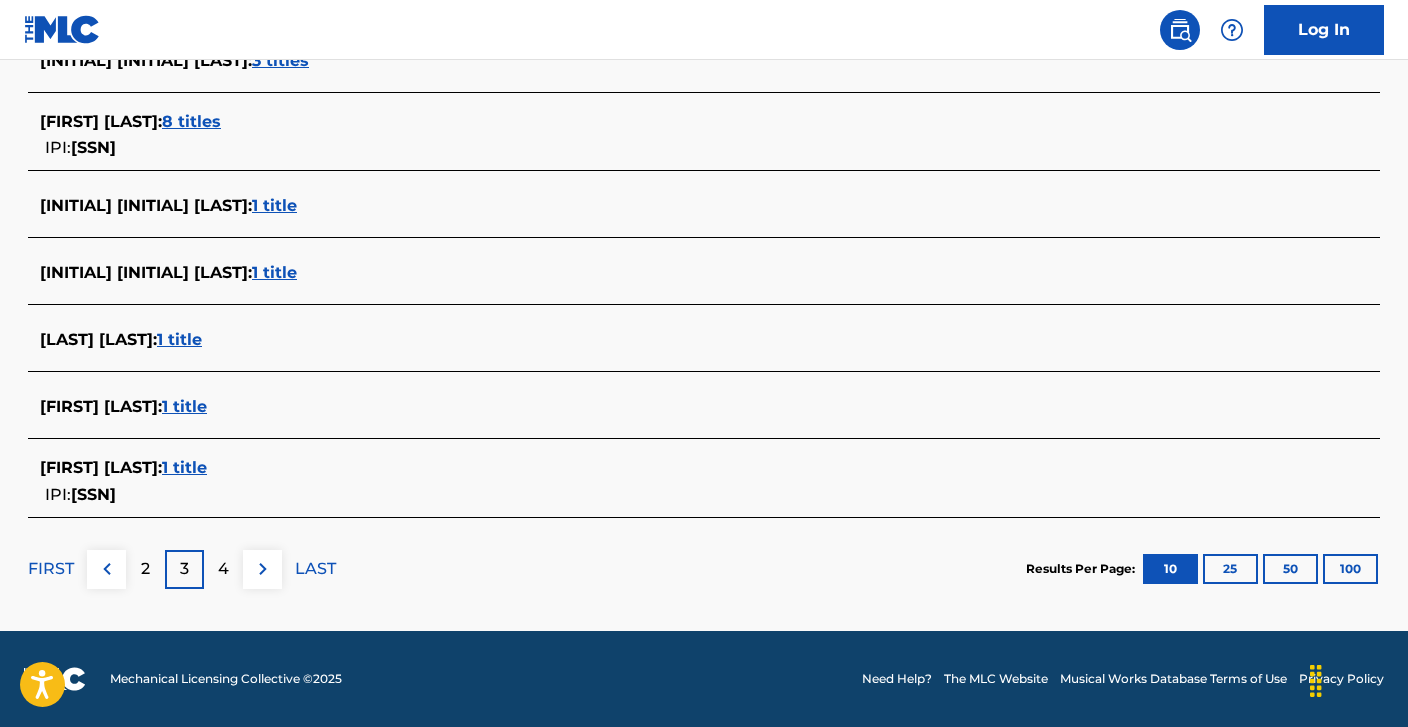 click on "4" at bounding box center [223, 569] 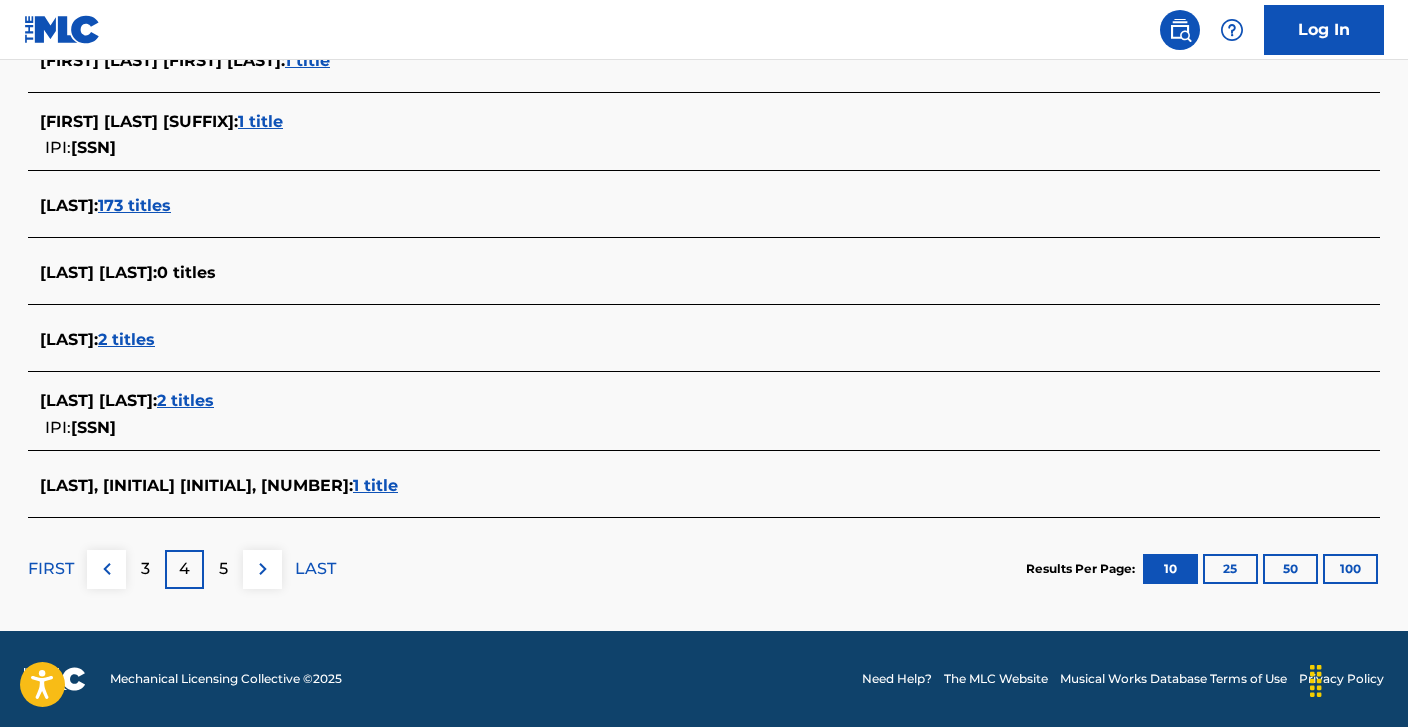 click on "5" at bounding box center [223, 569] 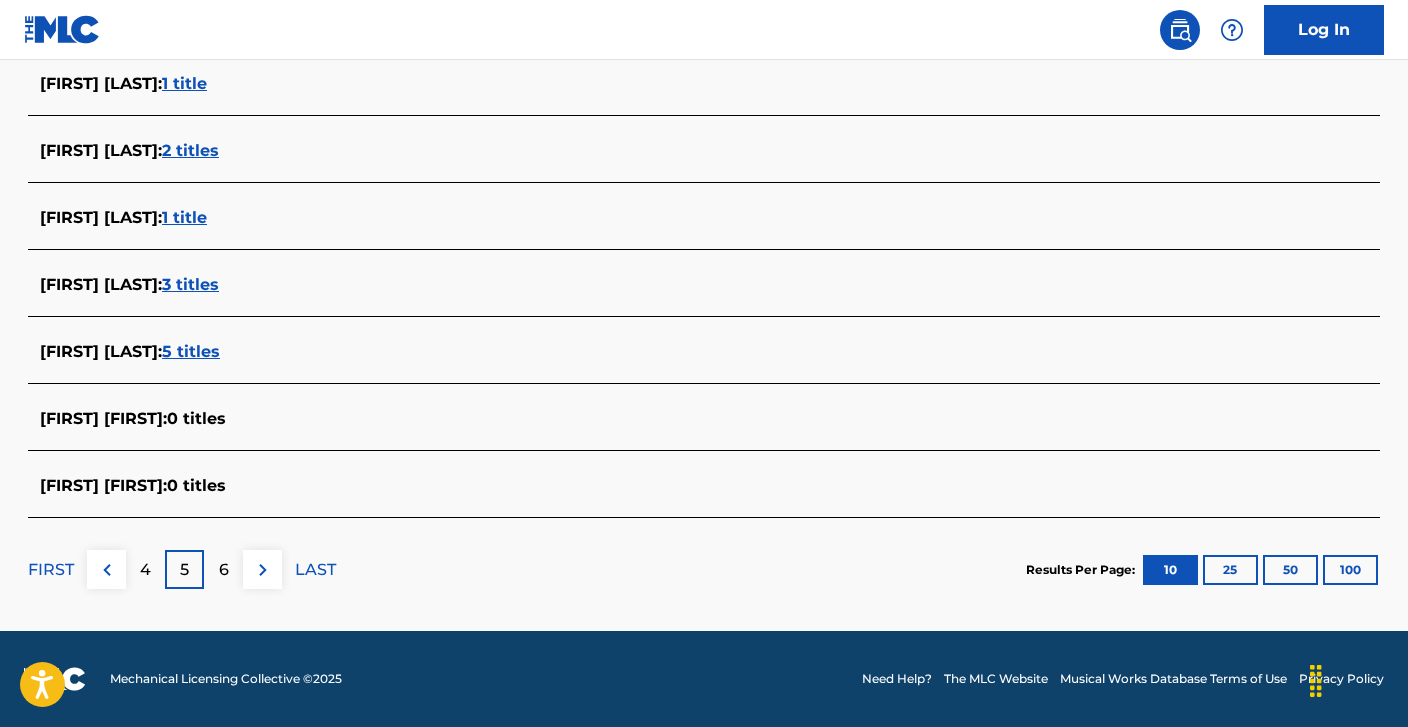 scroll, scrollTop: 771, scrollLeft: 0, axis: vertical 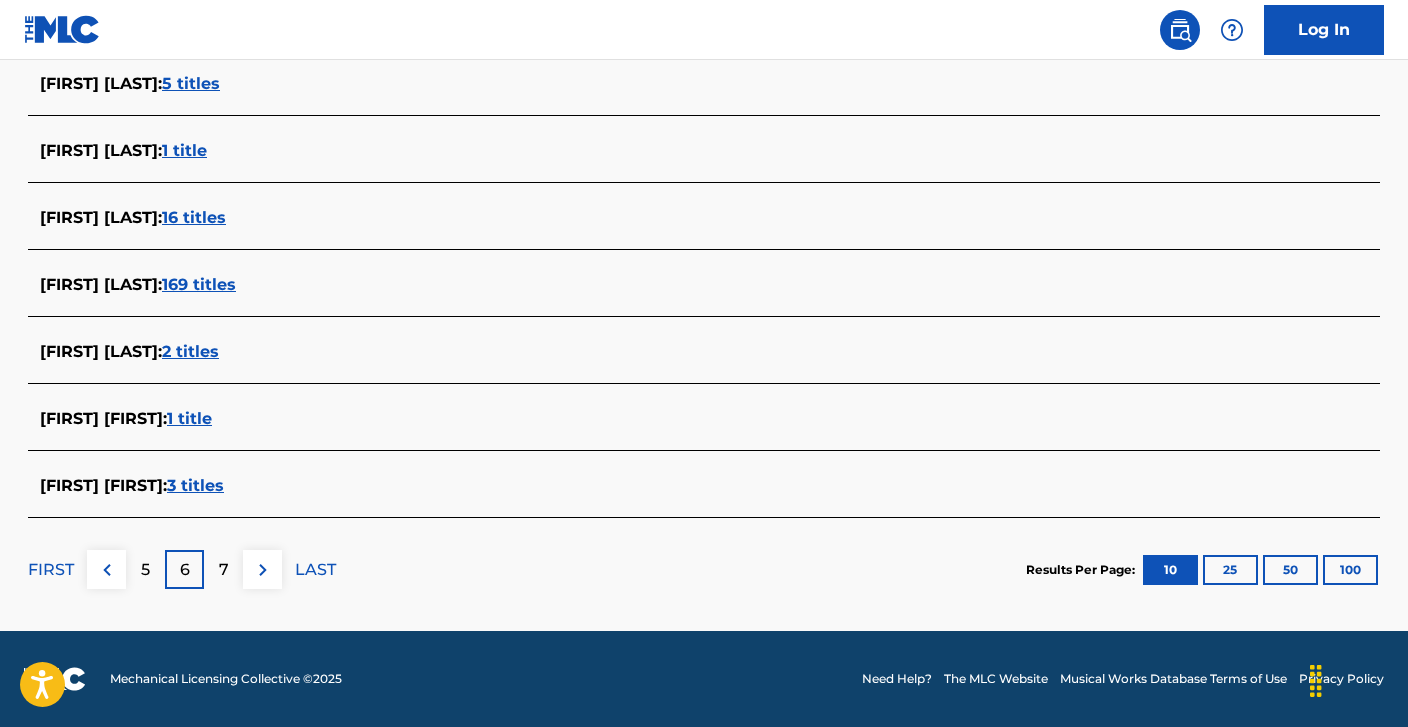 click on "7" at bounding box center (224, 570) 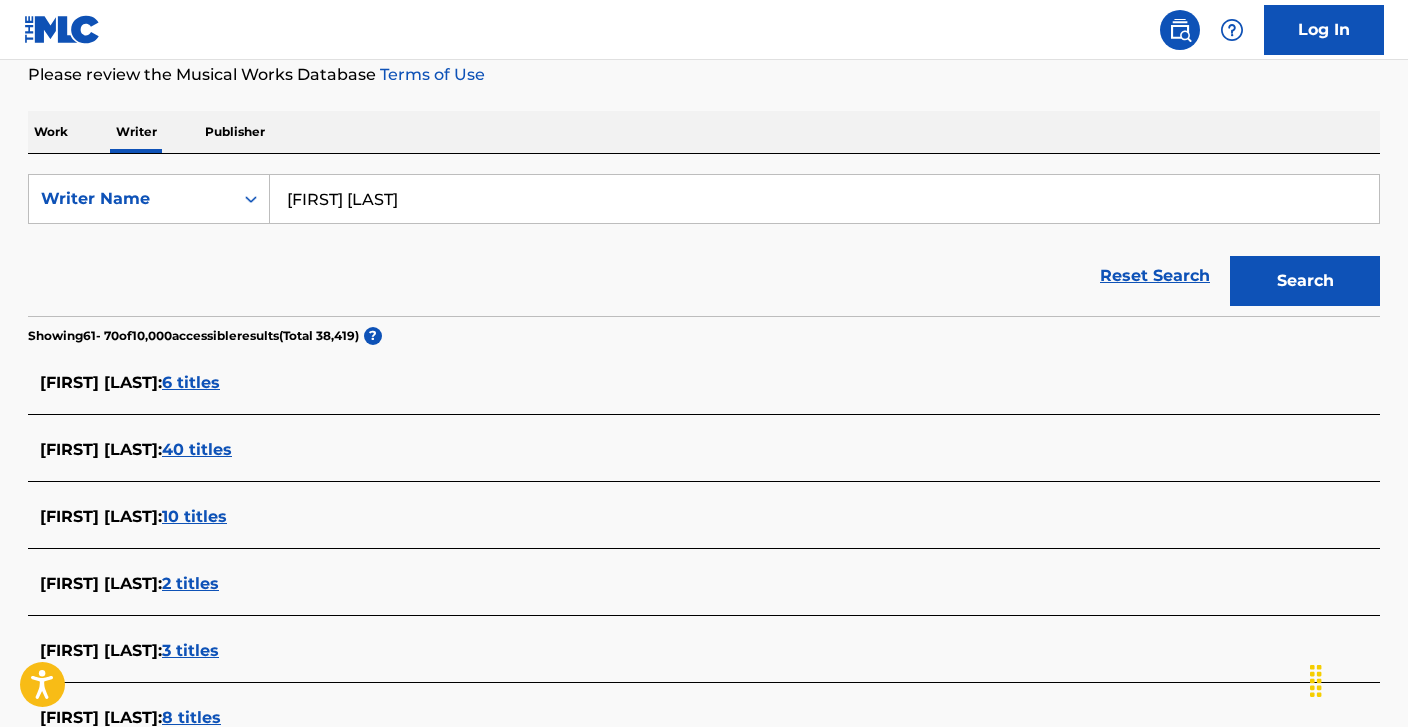 scroll, scrollTop: 273, scrollLeft: 0, axis: vertical 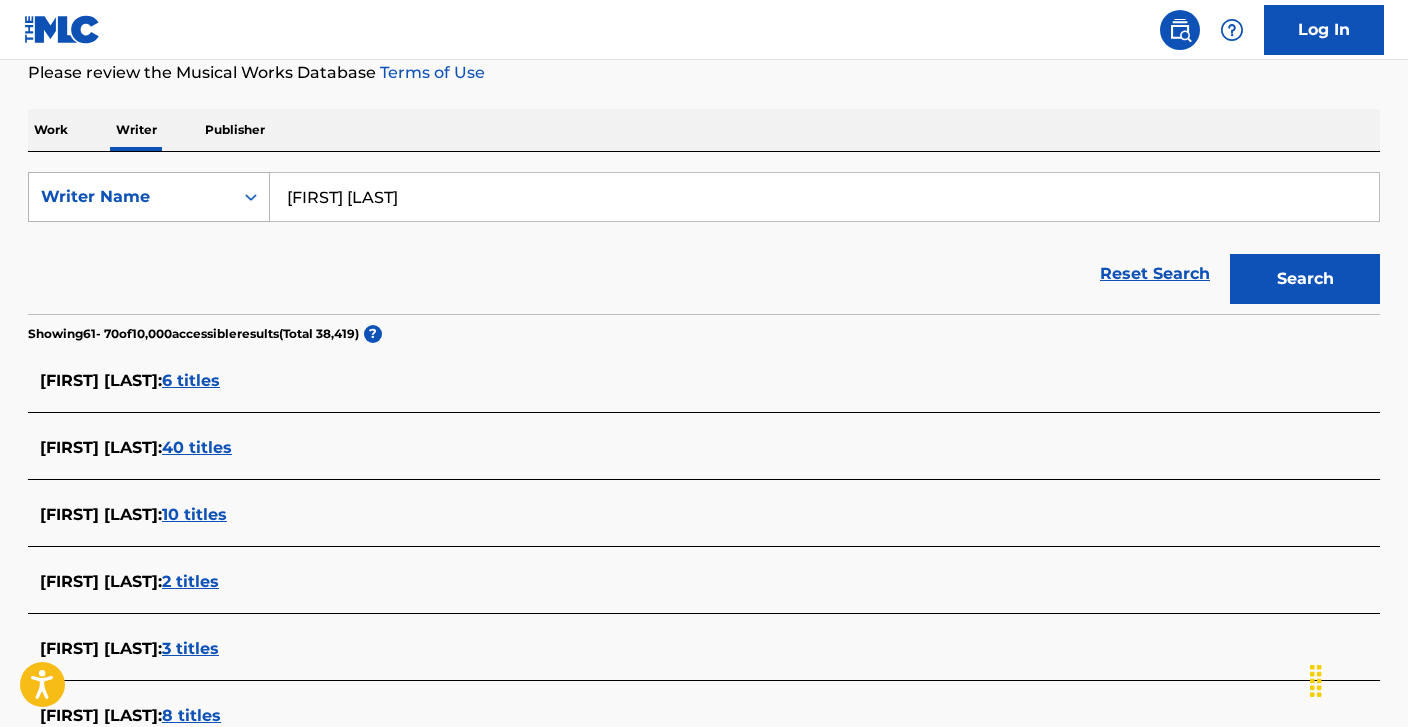 click 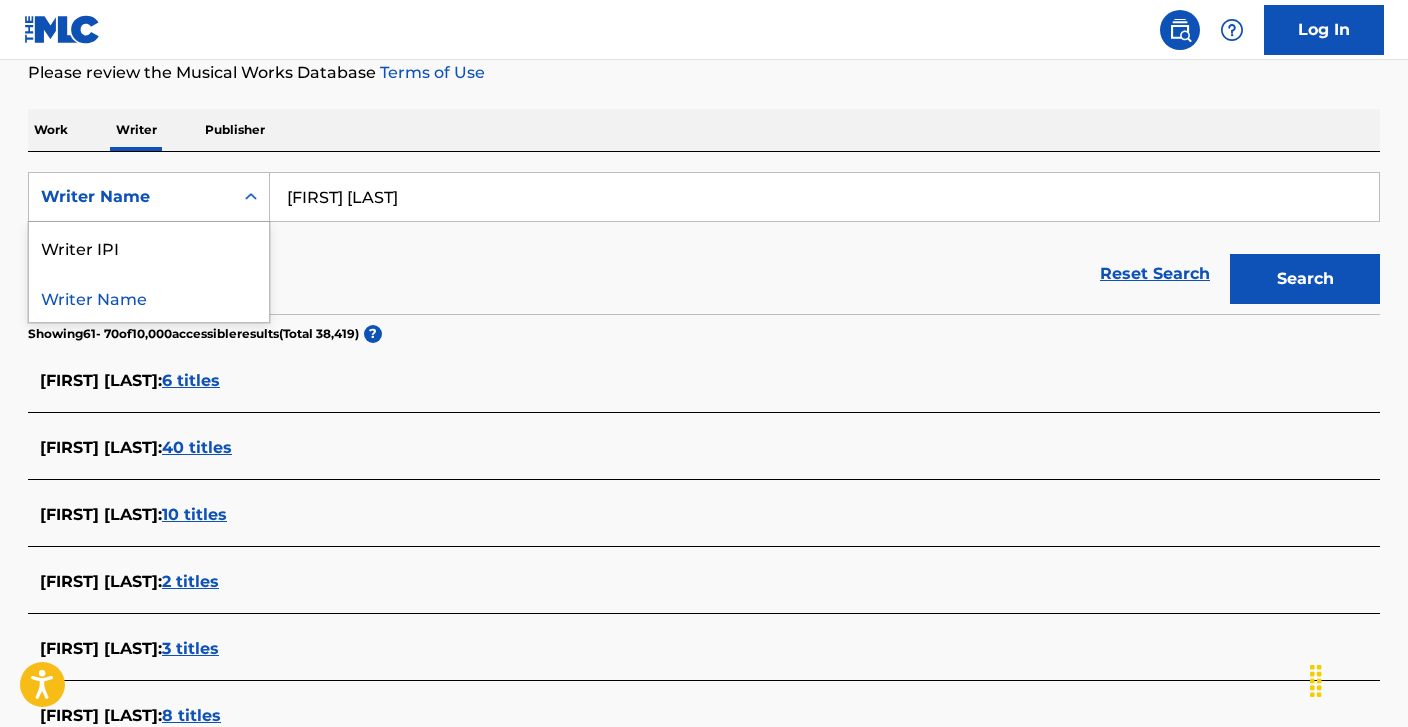 click on "Reset Search Search" at bounding box center [704, 274] 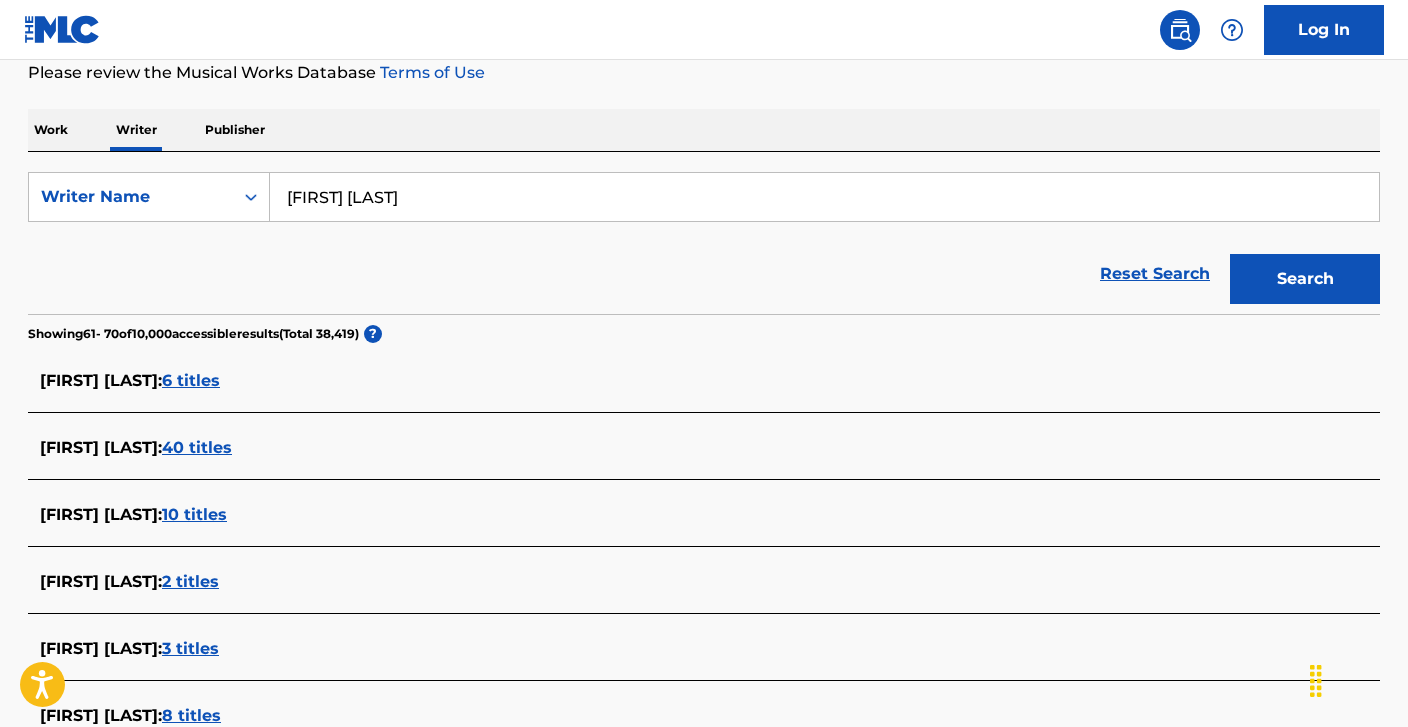 click on "Work" at bounding box center [51, 130] 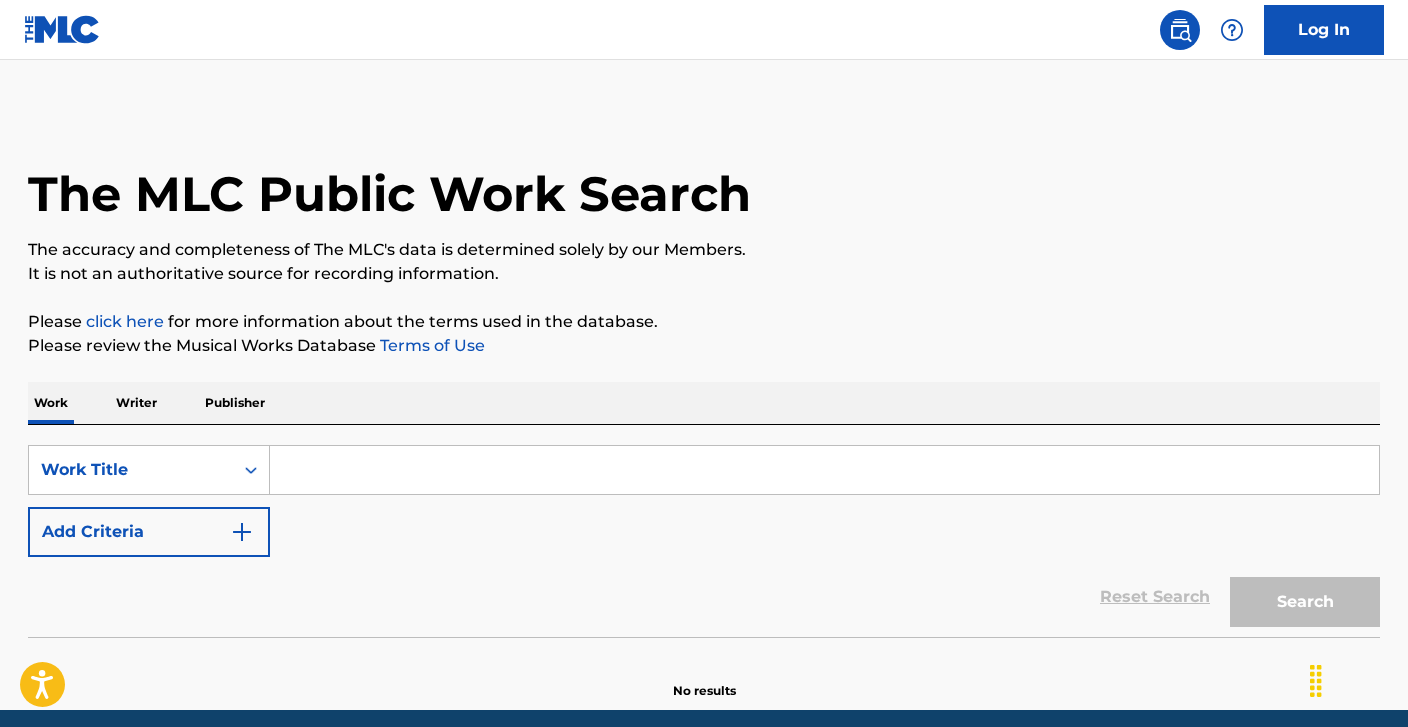 click on "Add Criteria" at bounding box center (149, 532) 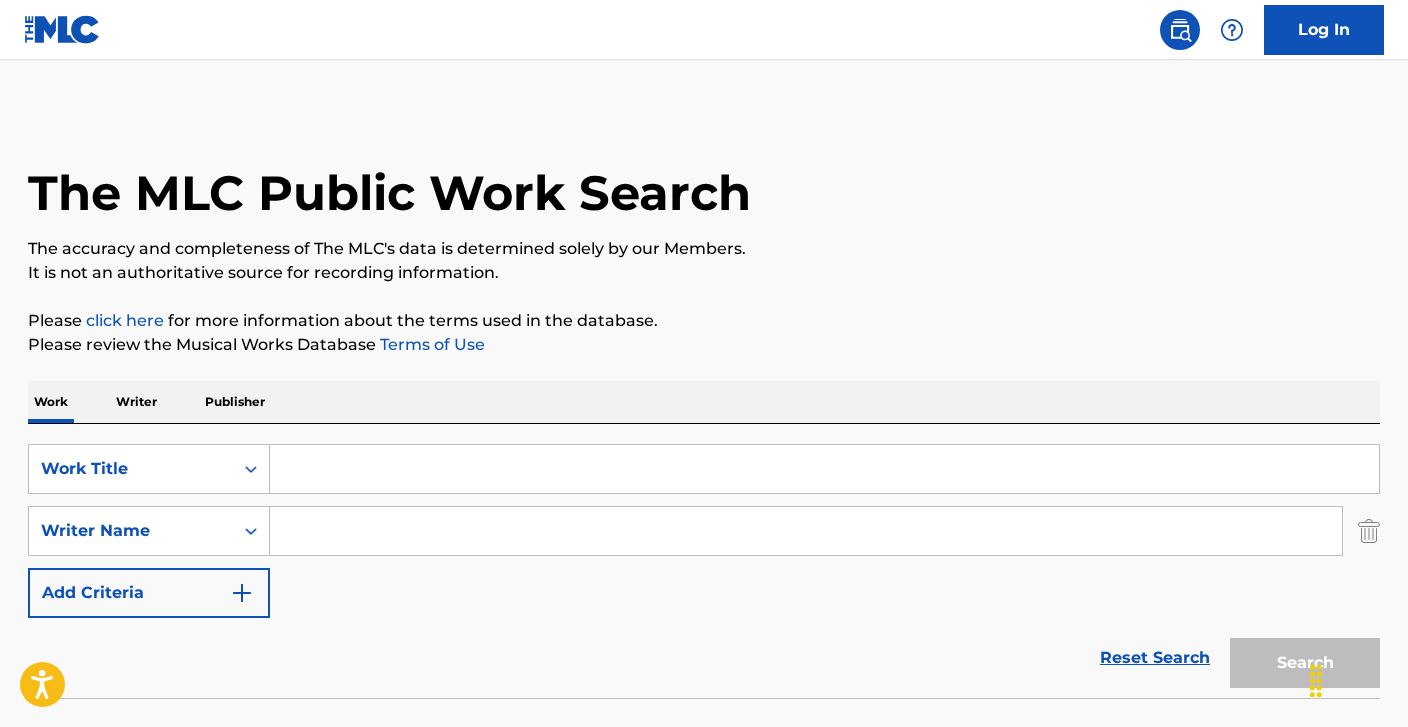 scroll, scrollTop: 0, scrollLeft: 1, axis: horizontal 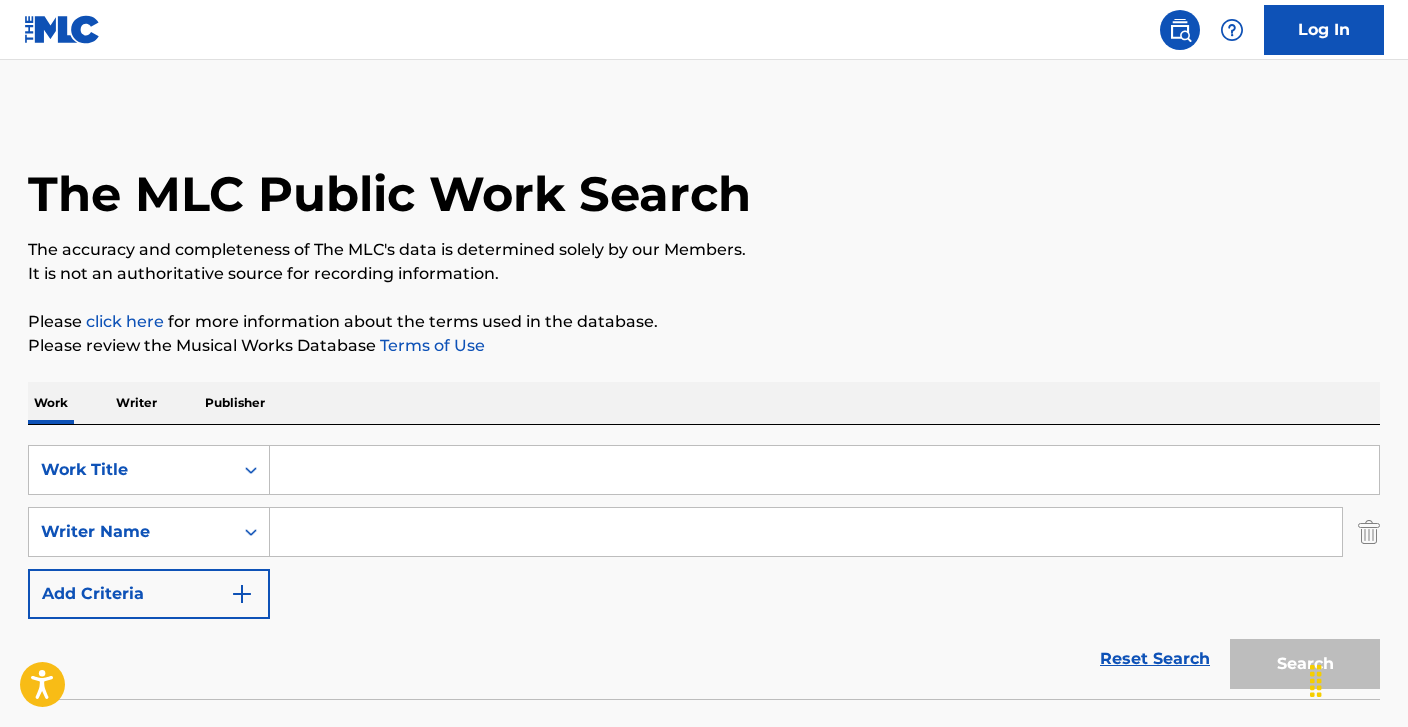 click on "Add Criteria" at bounding box center (149, 594) 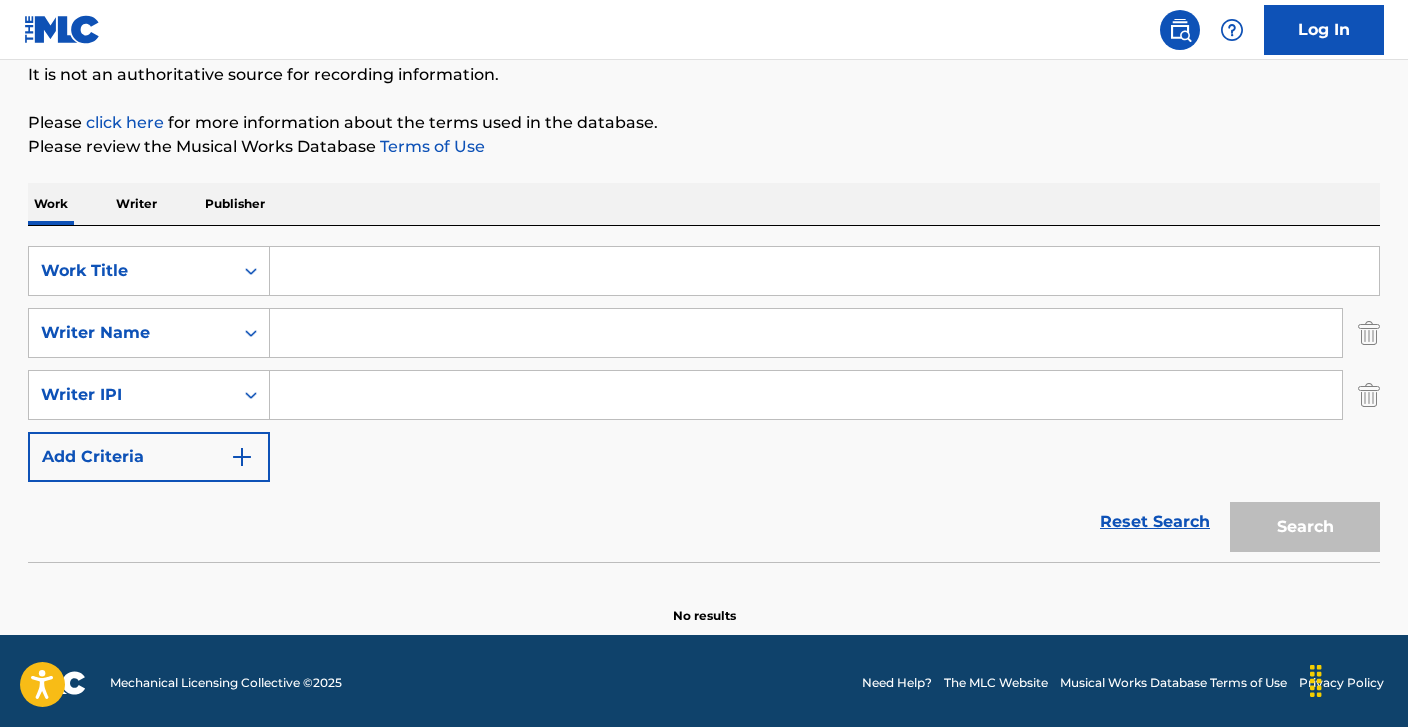 scroll, scrollTop: 200, scrollLeft: 0, axis: vertical 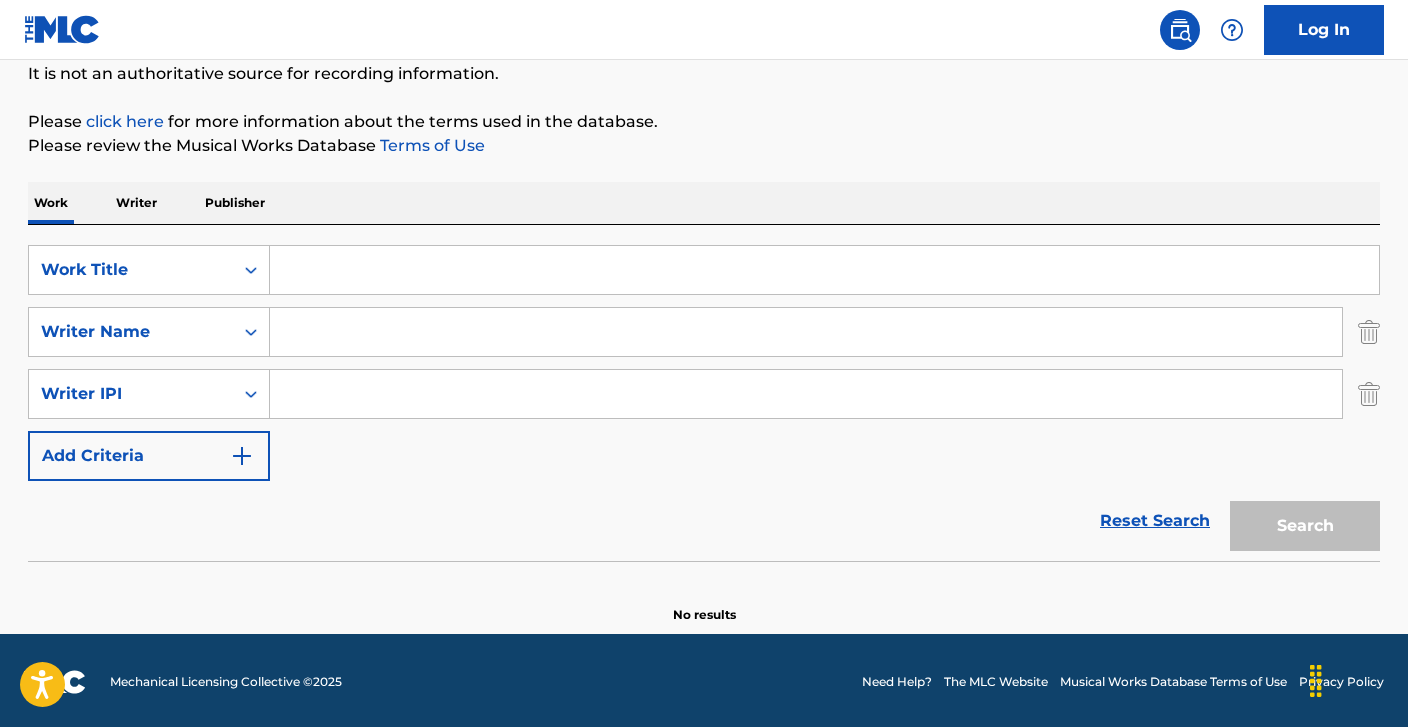 click on "Writer" at bounding box center (136, 203) 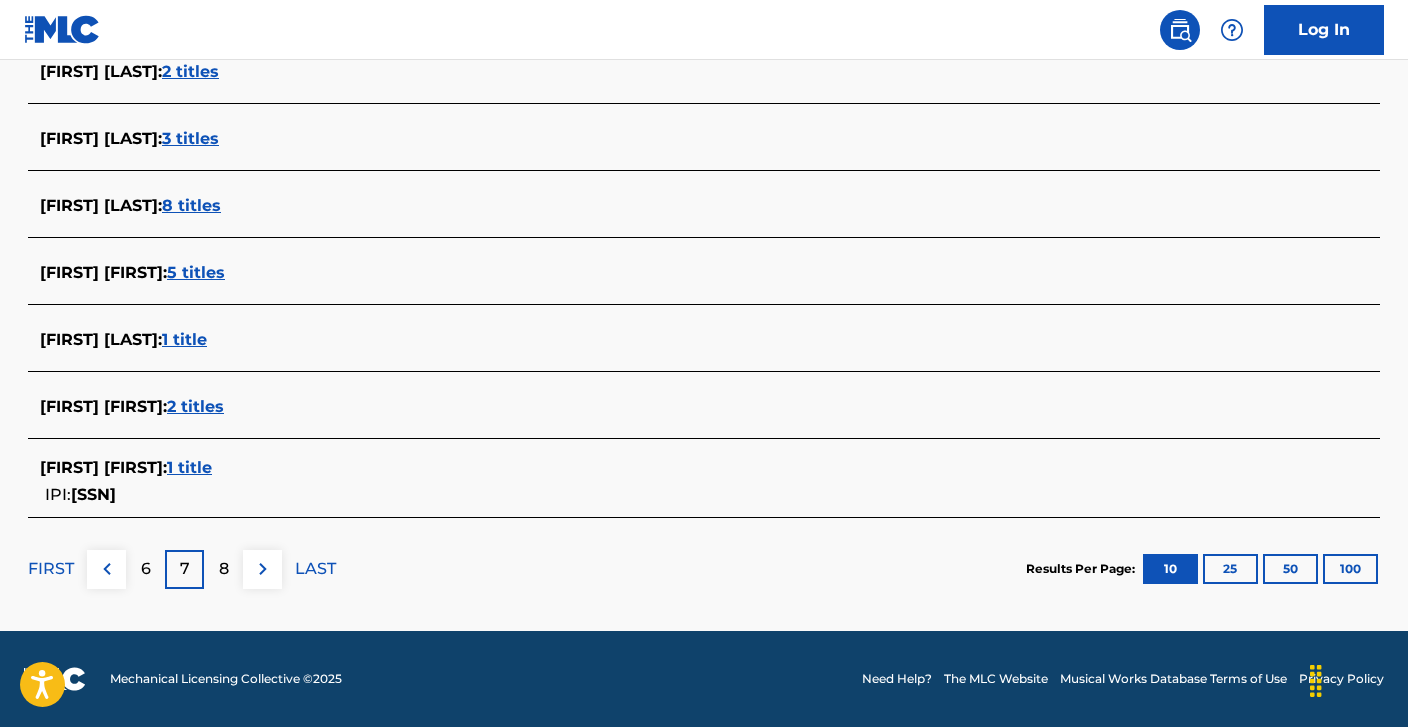 scroll, scrollTop: 783, scrollLeft: 0, axis: vertical 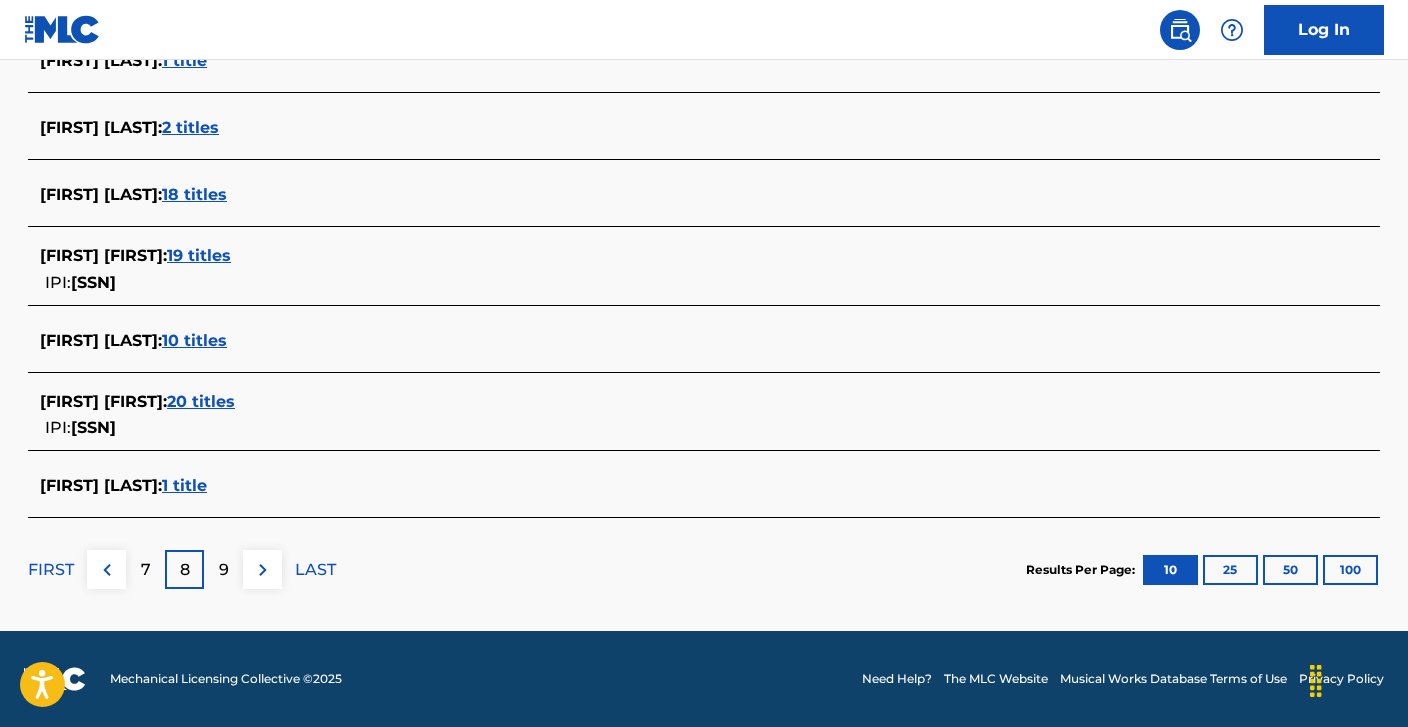click on "9" at bounding box center (224, 570) 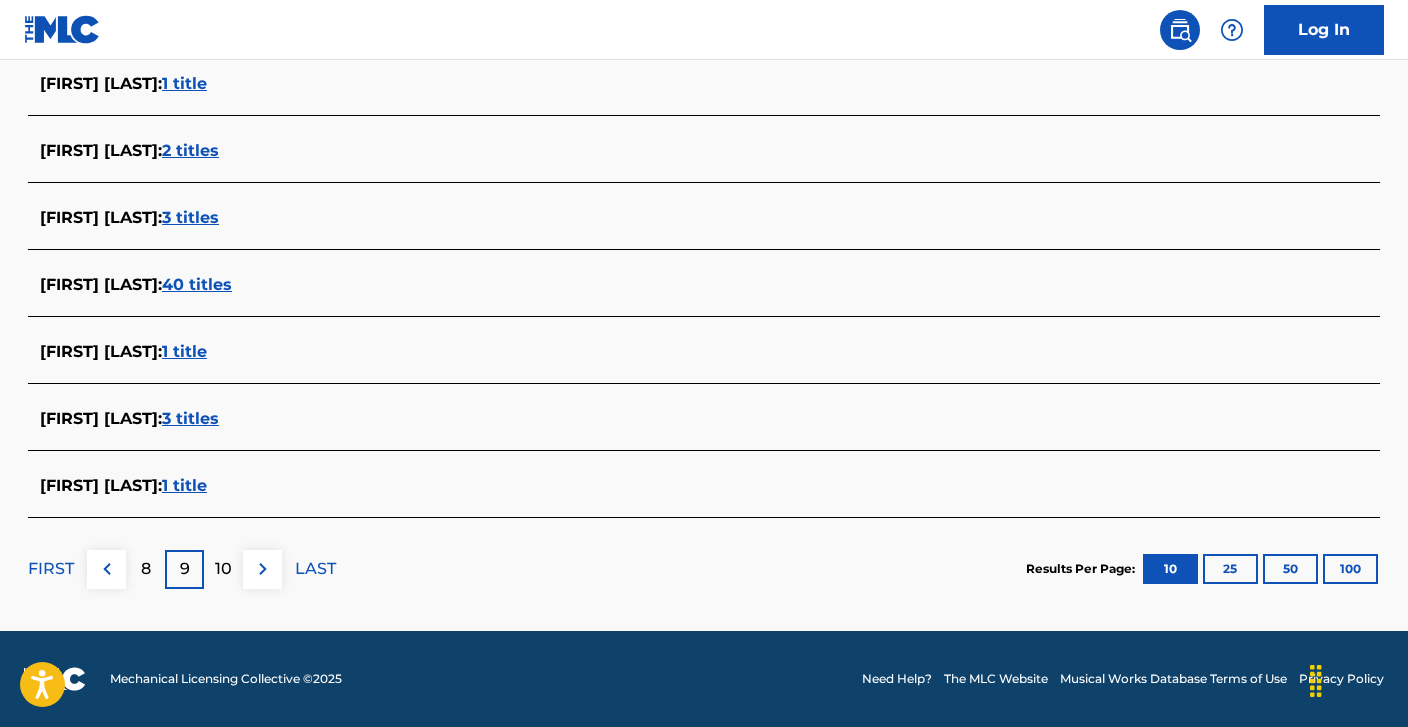scroll, scrollTop: 806, scrollLeft: 0, axis: vertical 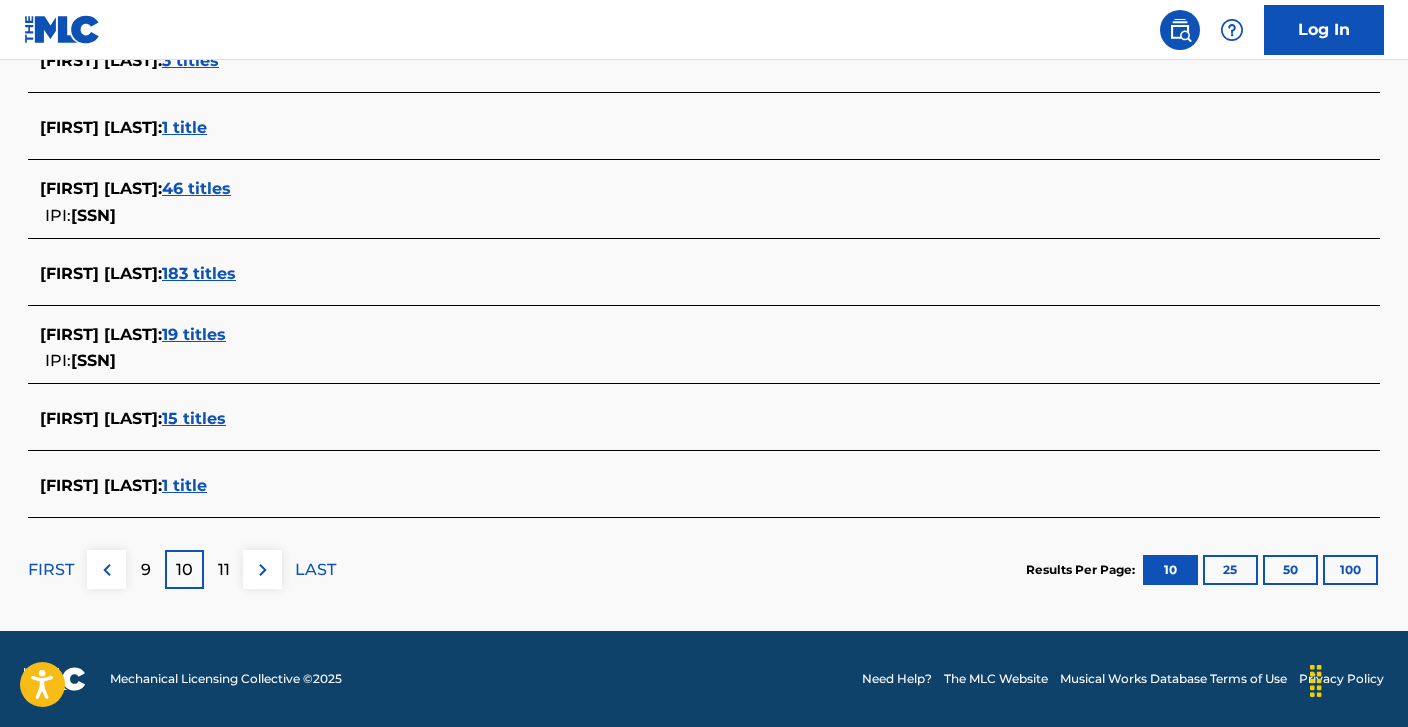 click on "11" at bounding box center [224, 570] 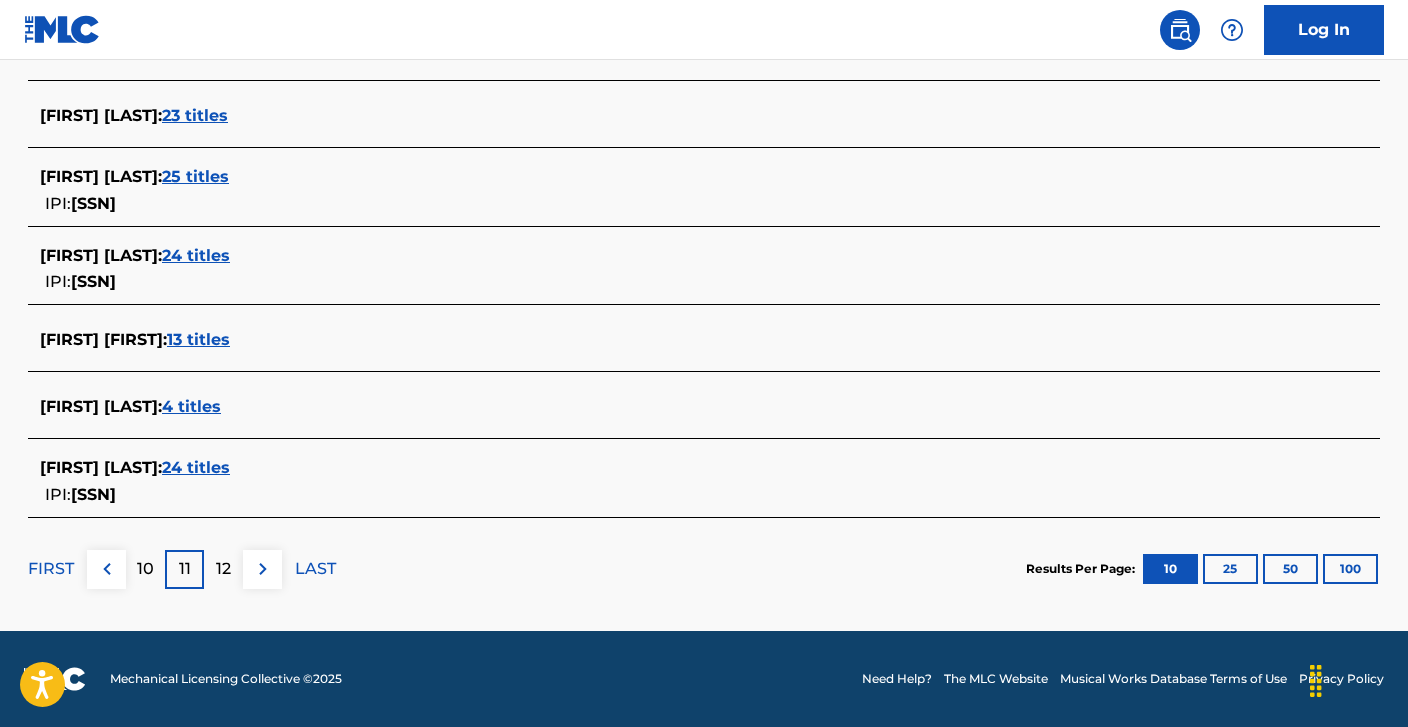 scroll, scrollTop: 806, scrollLeft: 0, axis: vertical 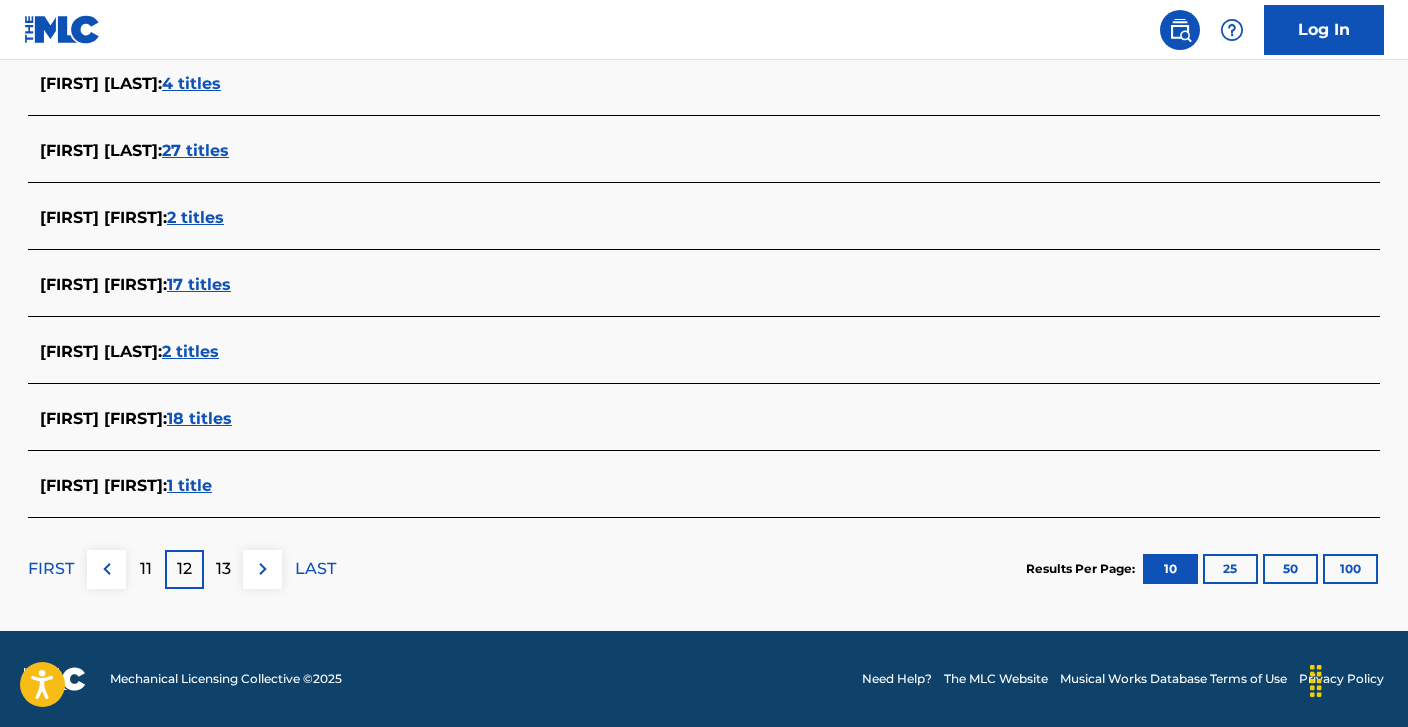 click on "13" at bounding box center (223, 569) 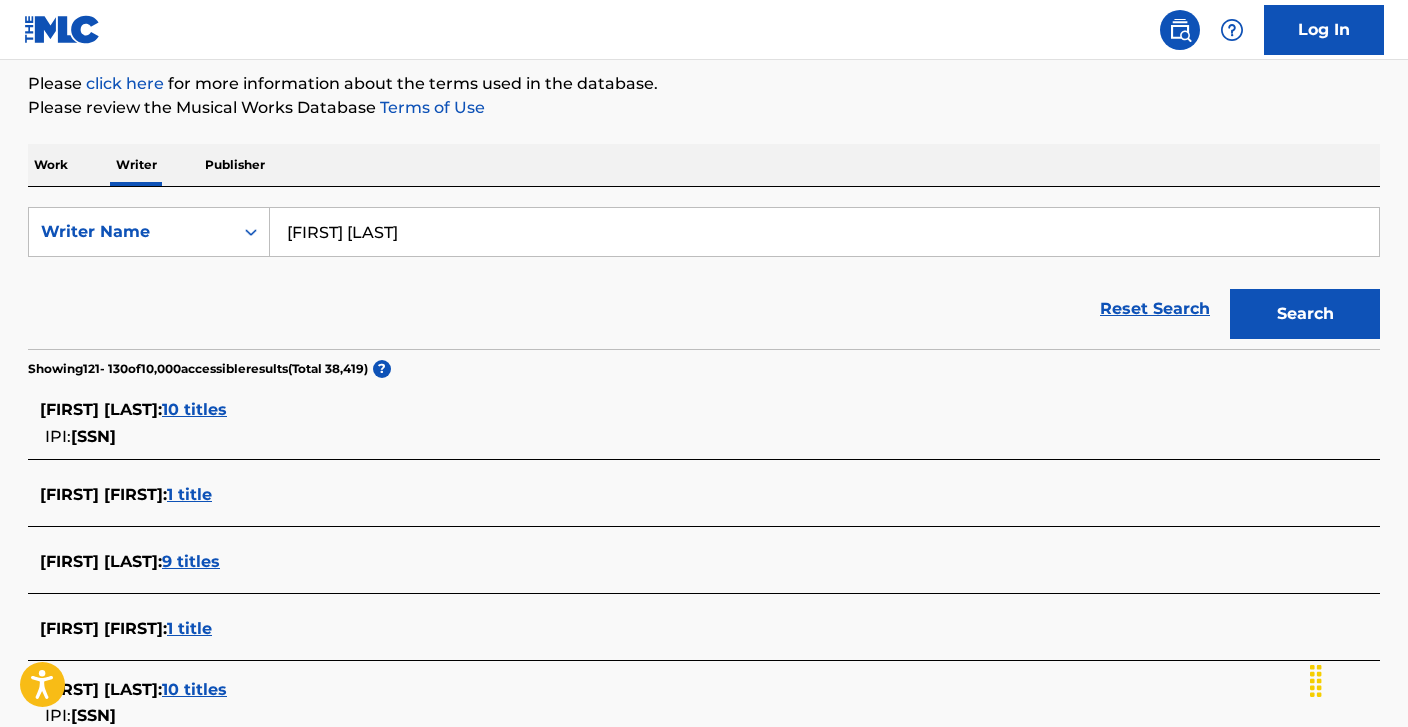 scroll, scrollTop: 222, scrollLeft: 0, axis: vertical 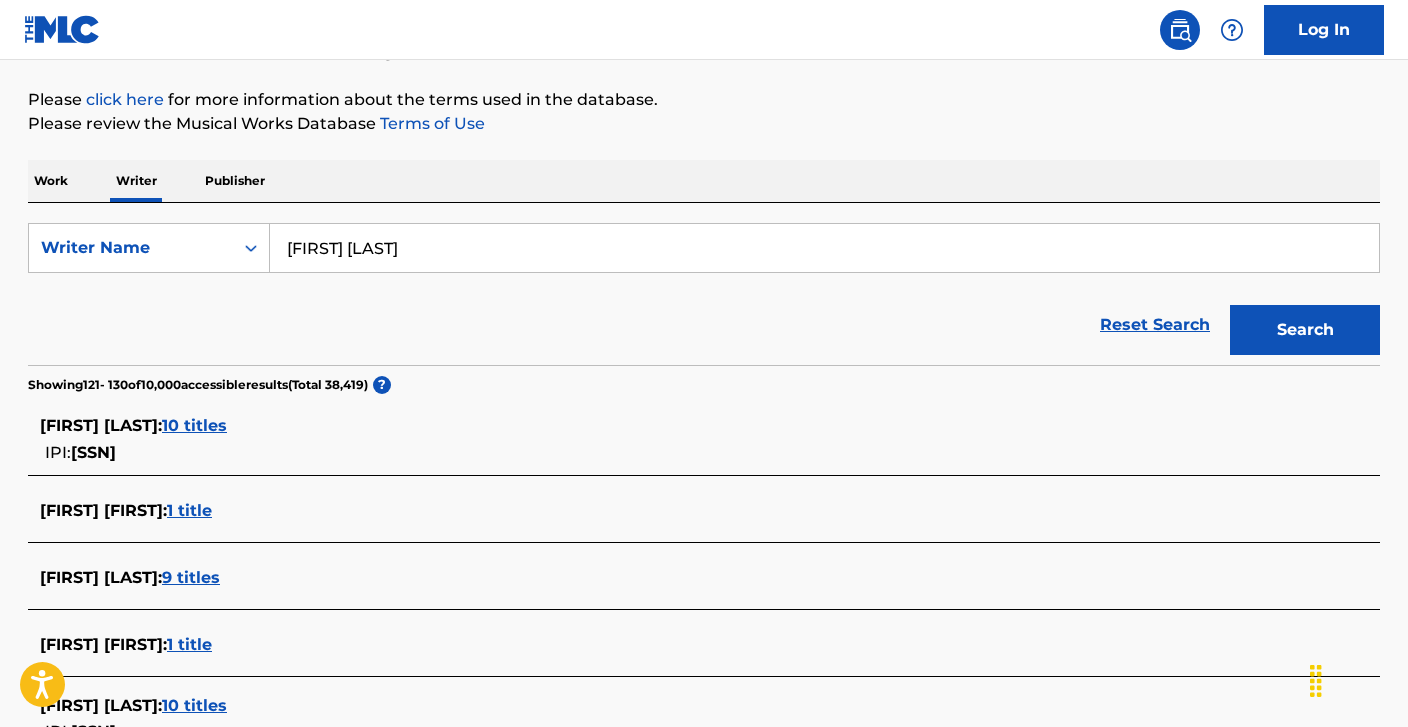 drag, startPoint x: 352, startPoint y: 249, endPoint x: 337, endPoint y: 249, distance: 15 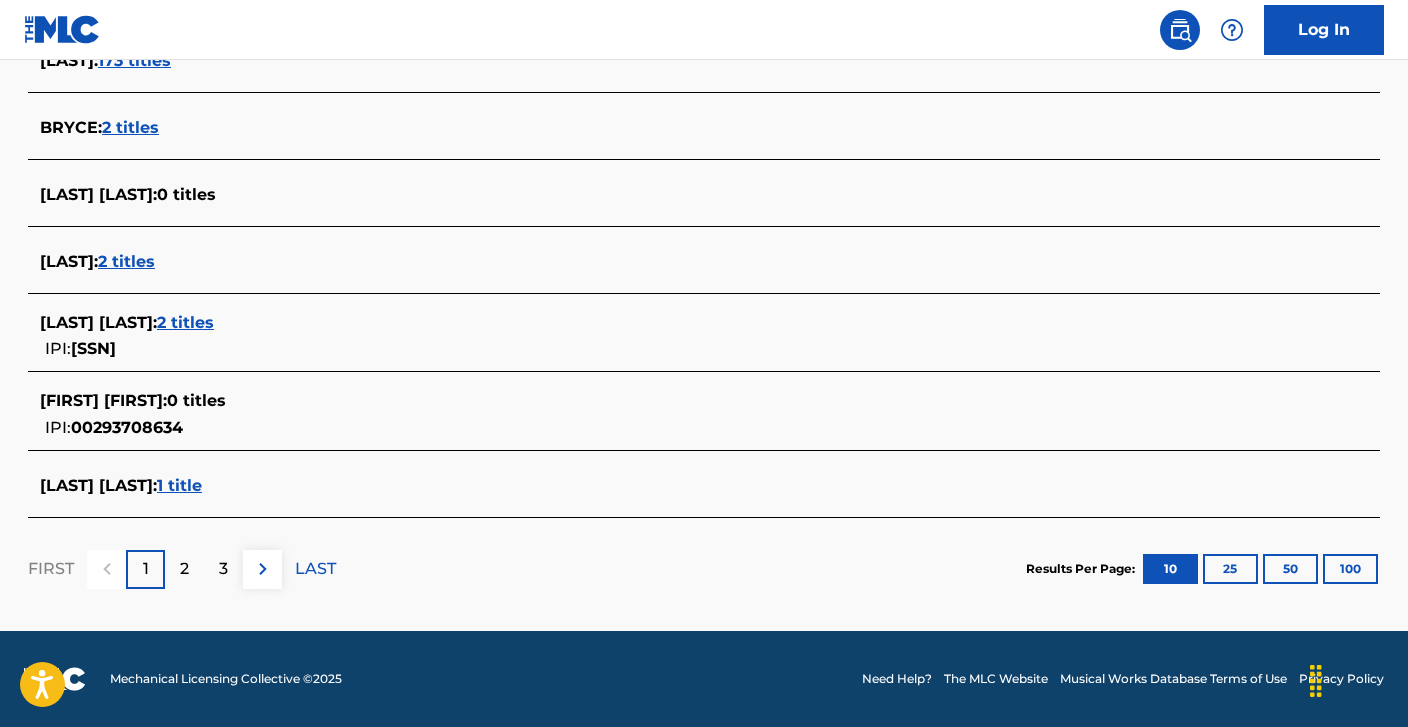 scroll, scrollTop: 806, scrollLeft: 0, axis: vertical 